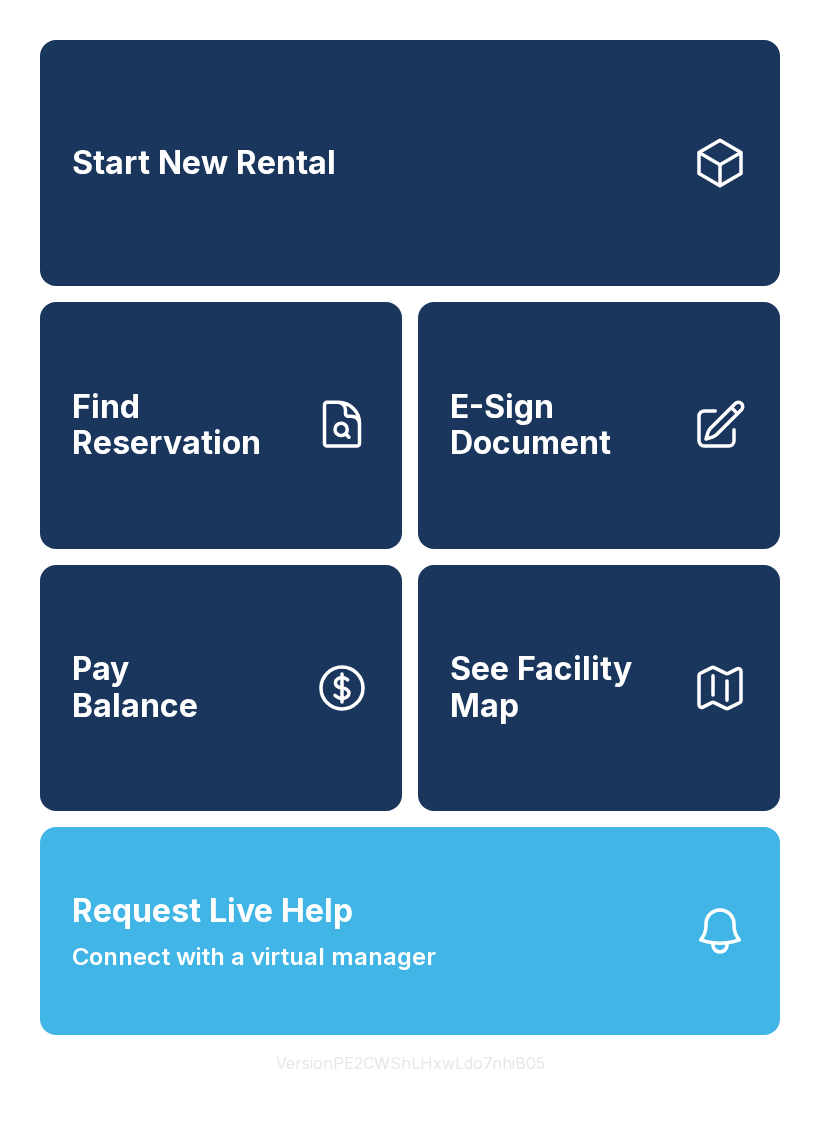 scroll, scrollTop: 0, scrollLeft: 0, axis: both 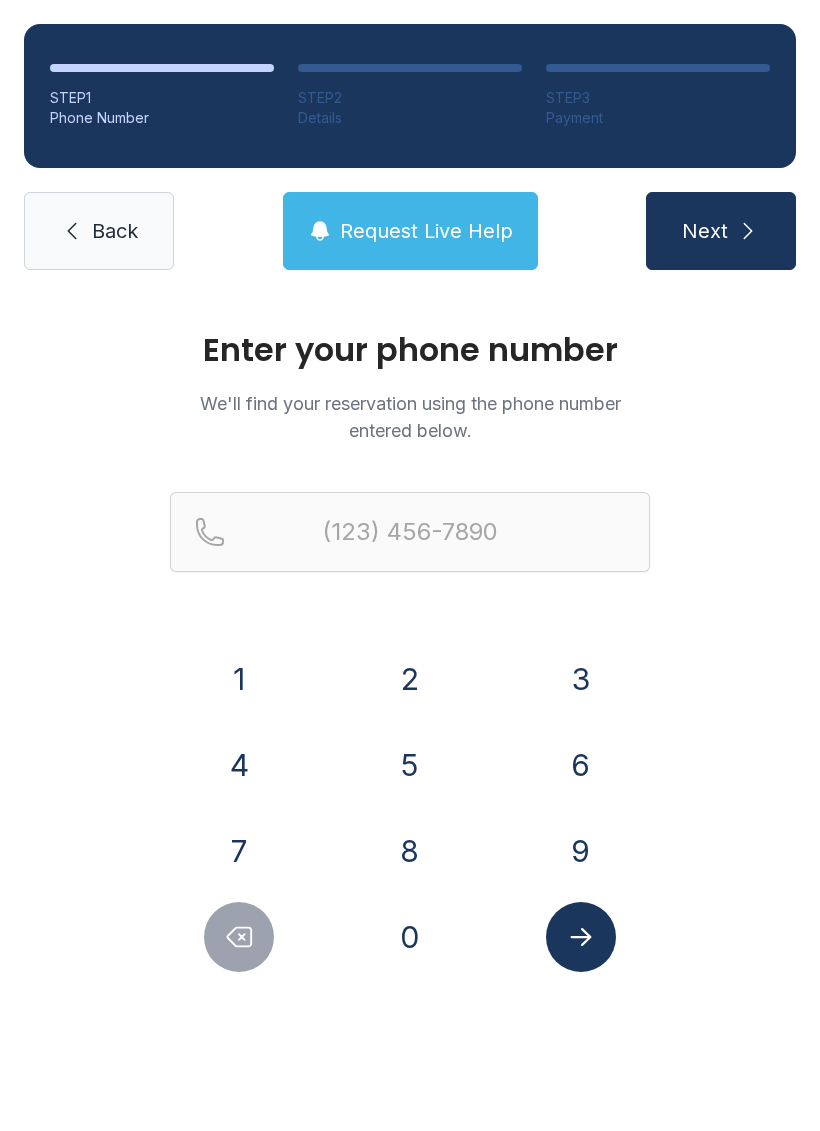 click on "8" at bounding box center [410, 851] 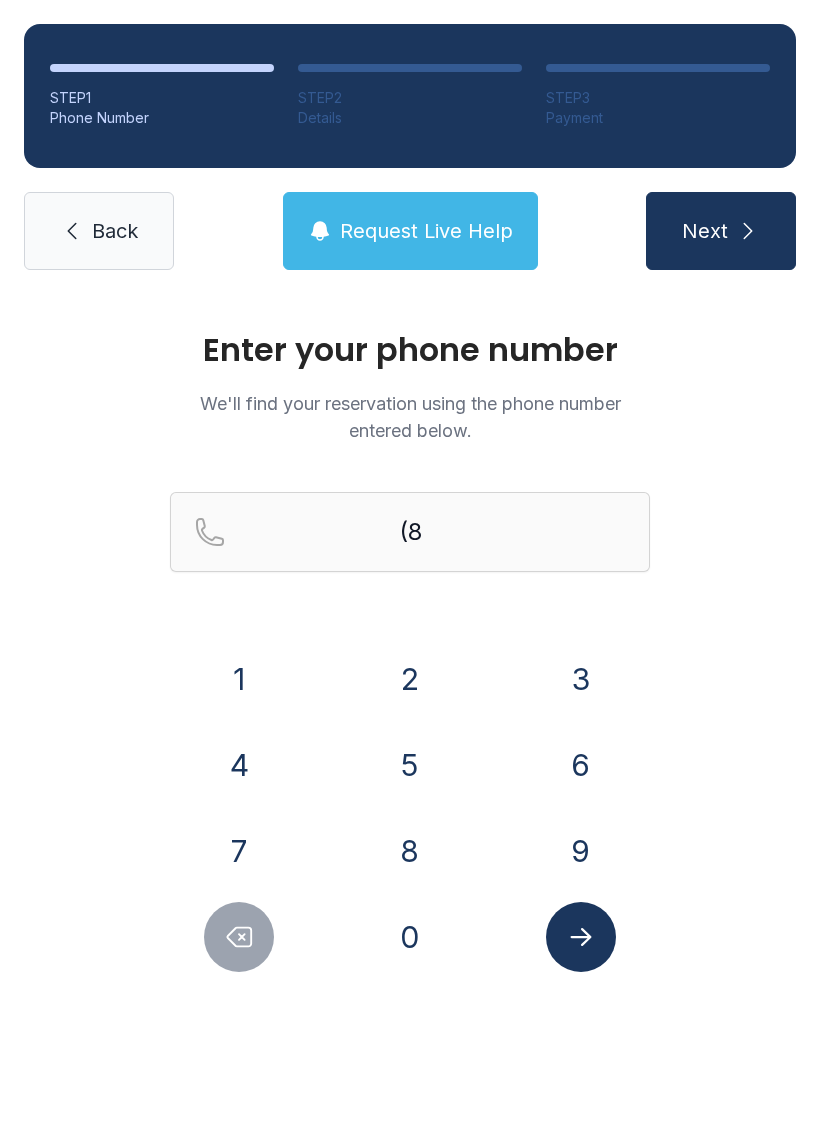 click on "6" at bounding box center [581, 765] 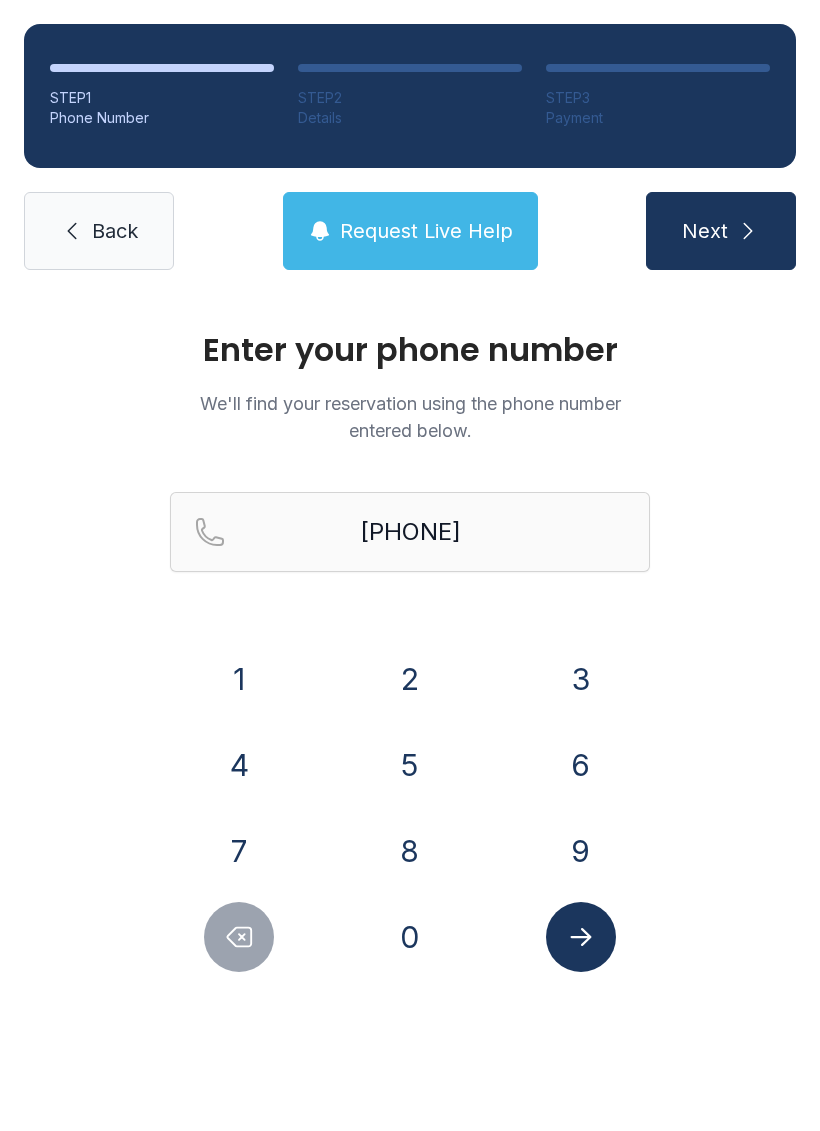 click on "4" at bounding box center (239, 765) 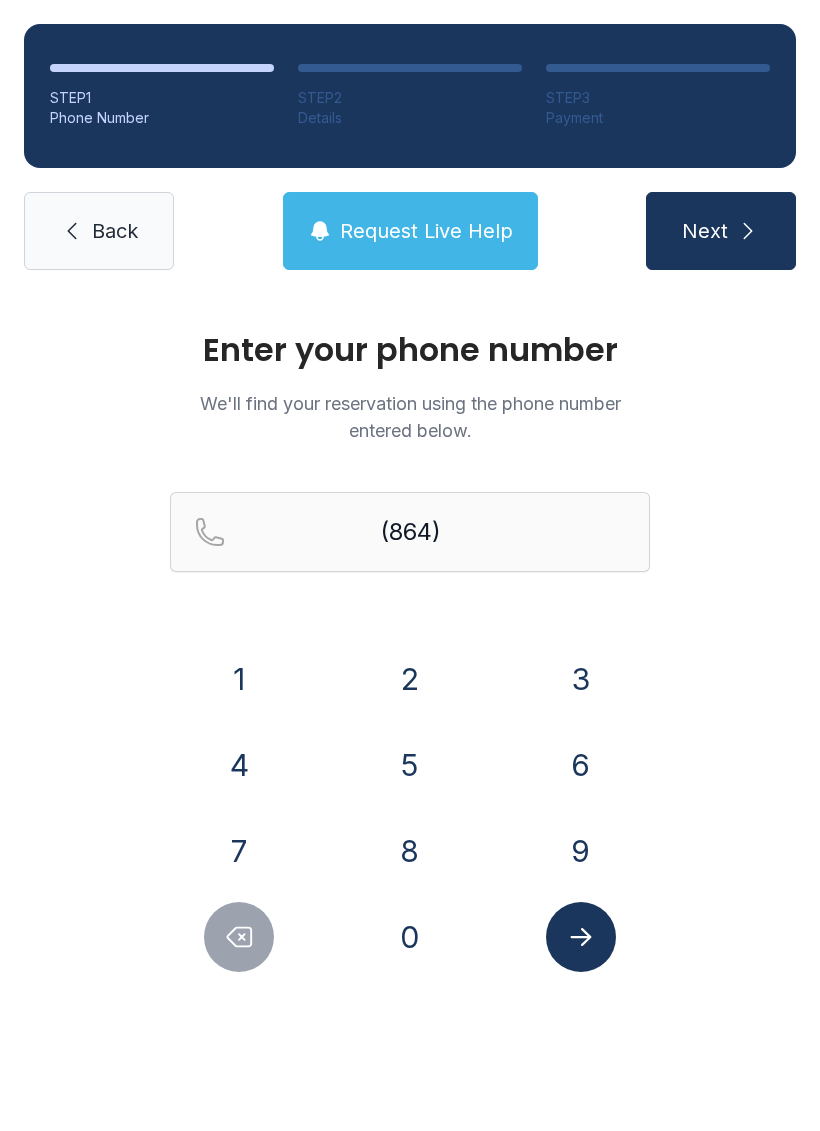 click on "5" at bounding box center [410, 765] 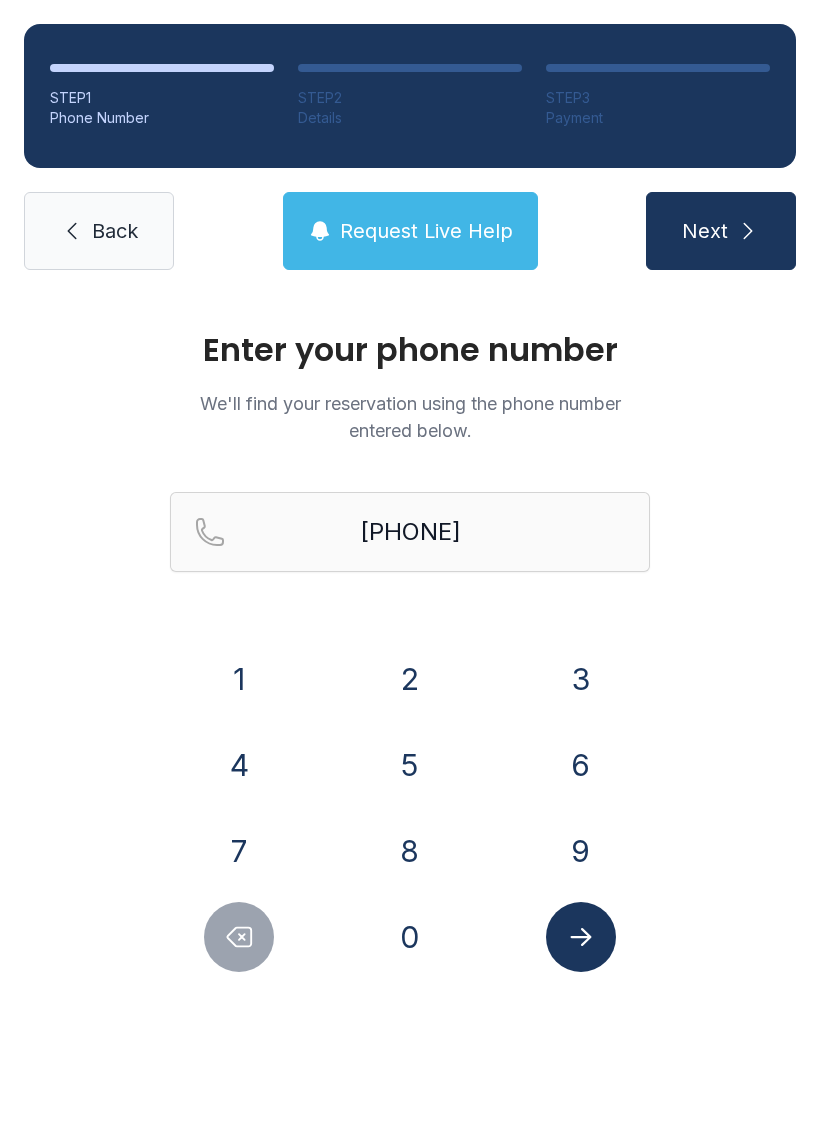 click on "2" at bounding box center (410, 679) 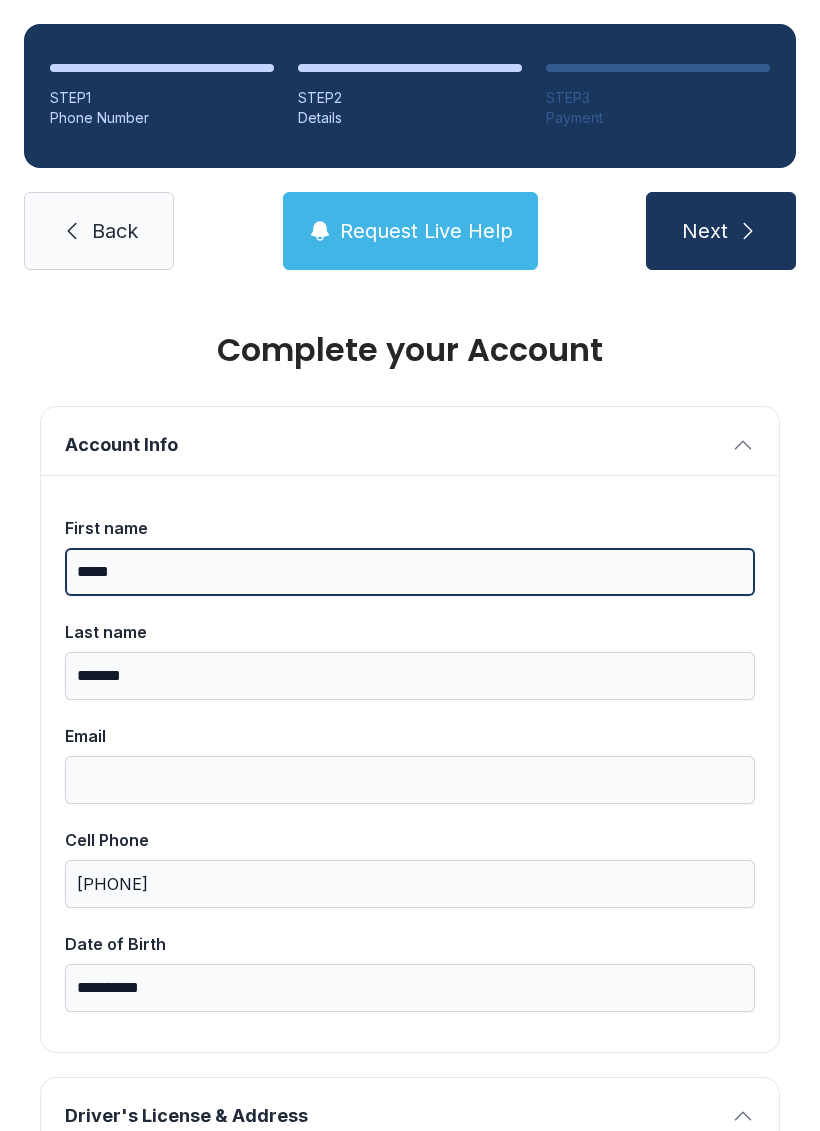 click on "*****" at bounding box center [410, 572] 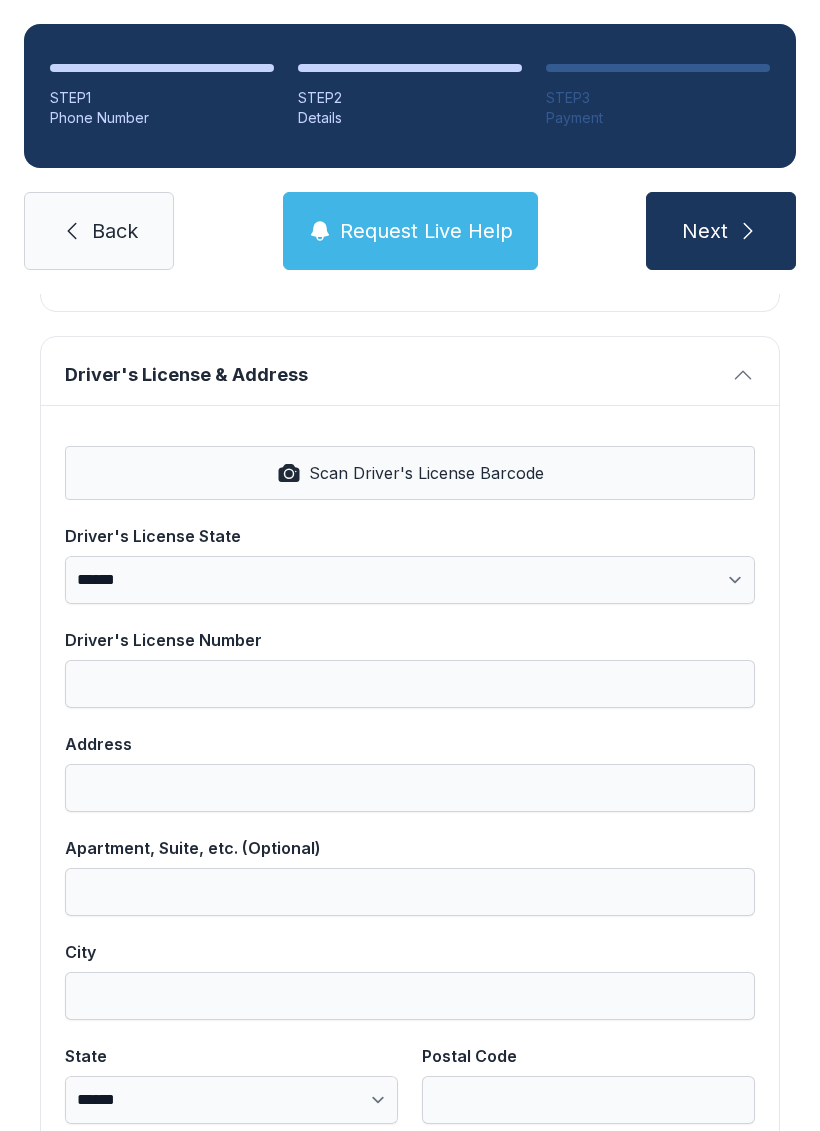 scroll, scrollTop: 742, scrollLeft: 0, axis: vertical 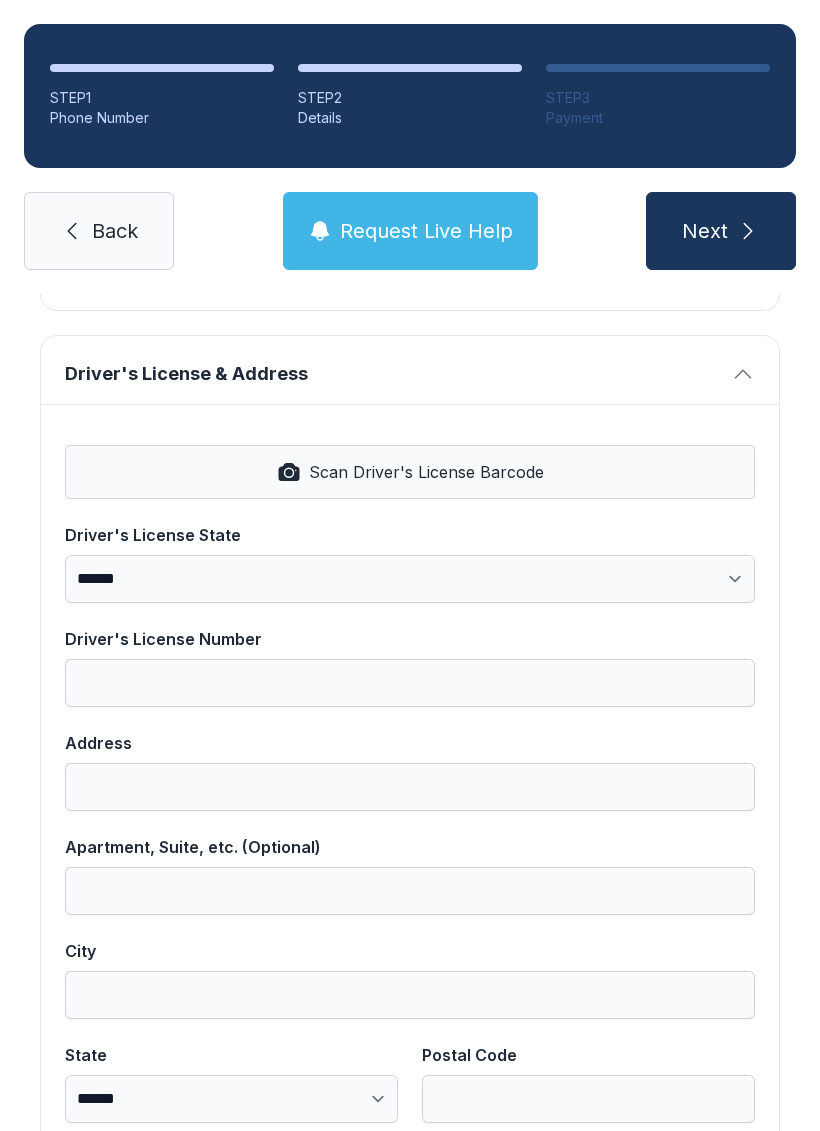type on "****" 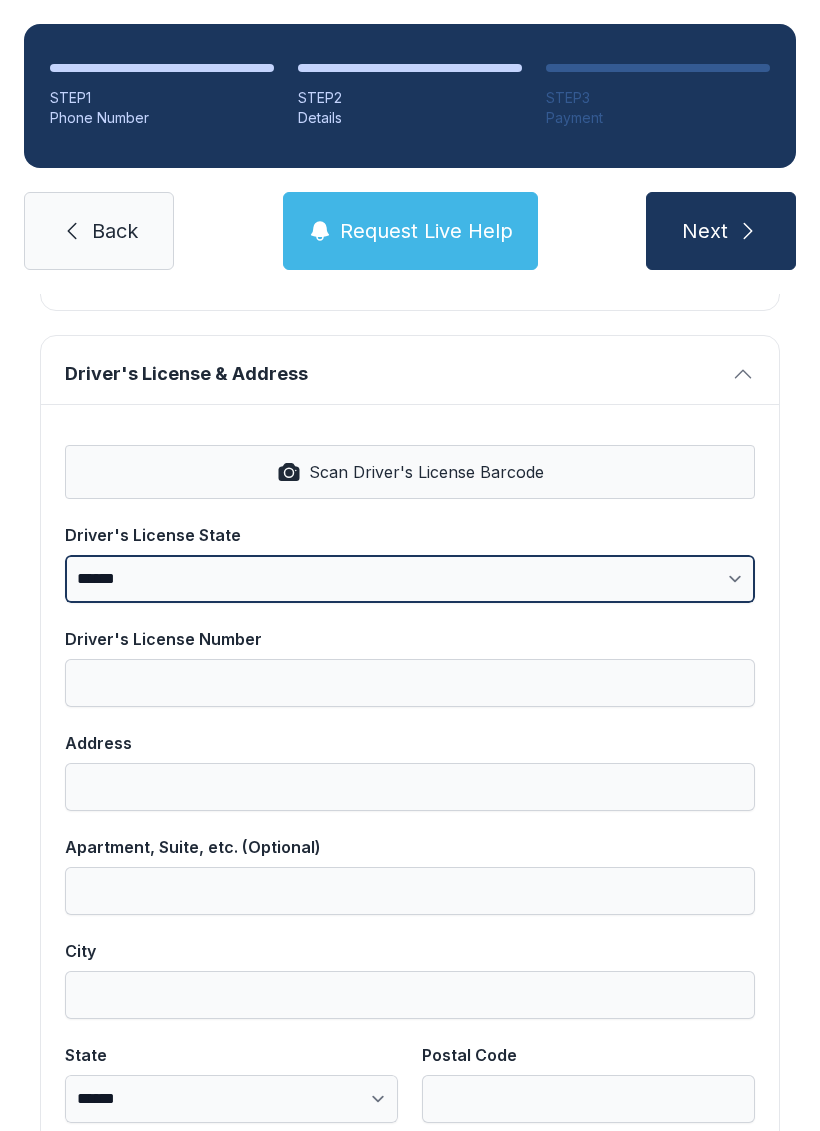 click on "**********" at bounding box center (410, 579) 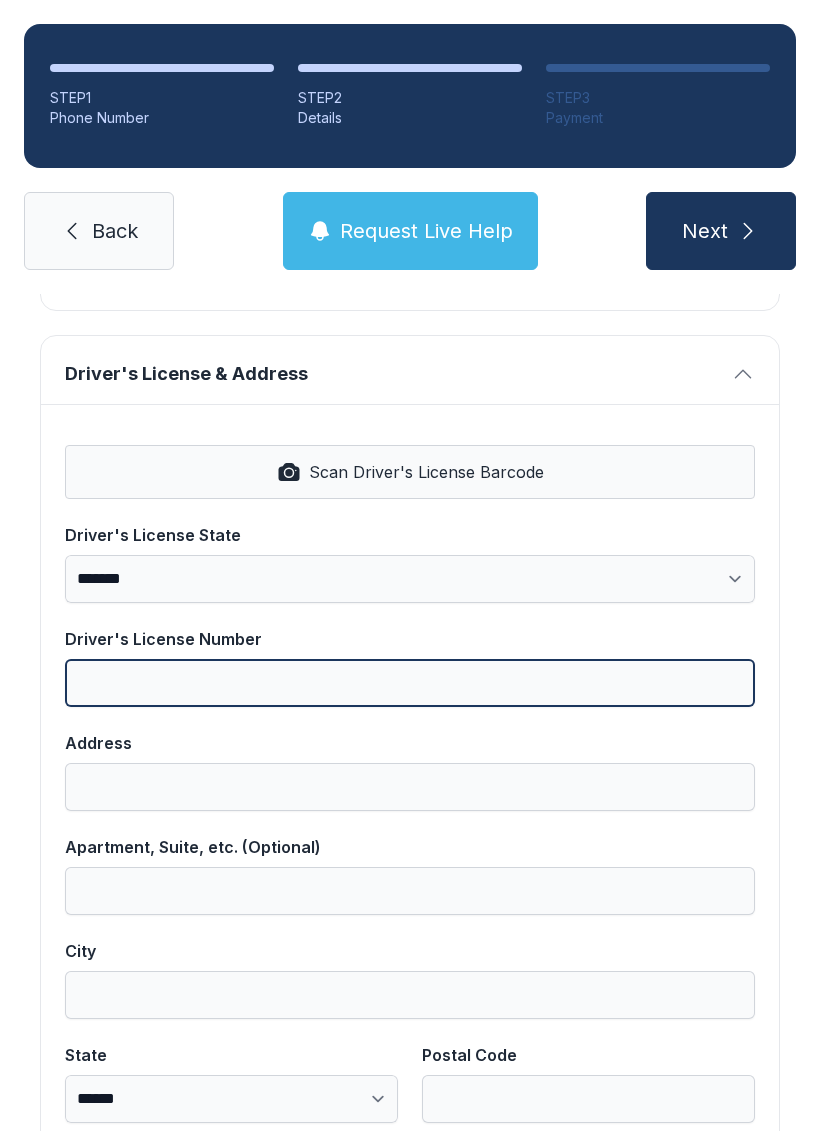 click on "Driver's License Number" at bounding box center (410, 683) 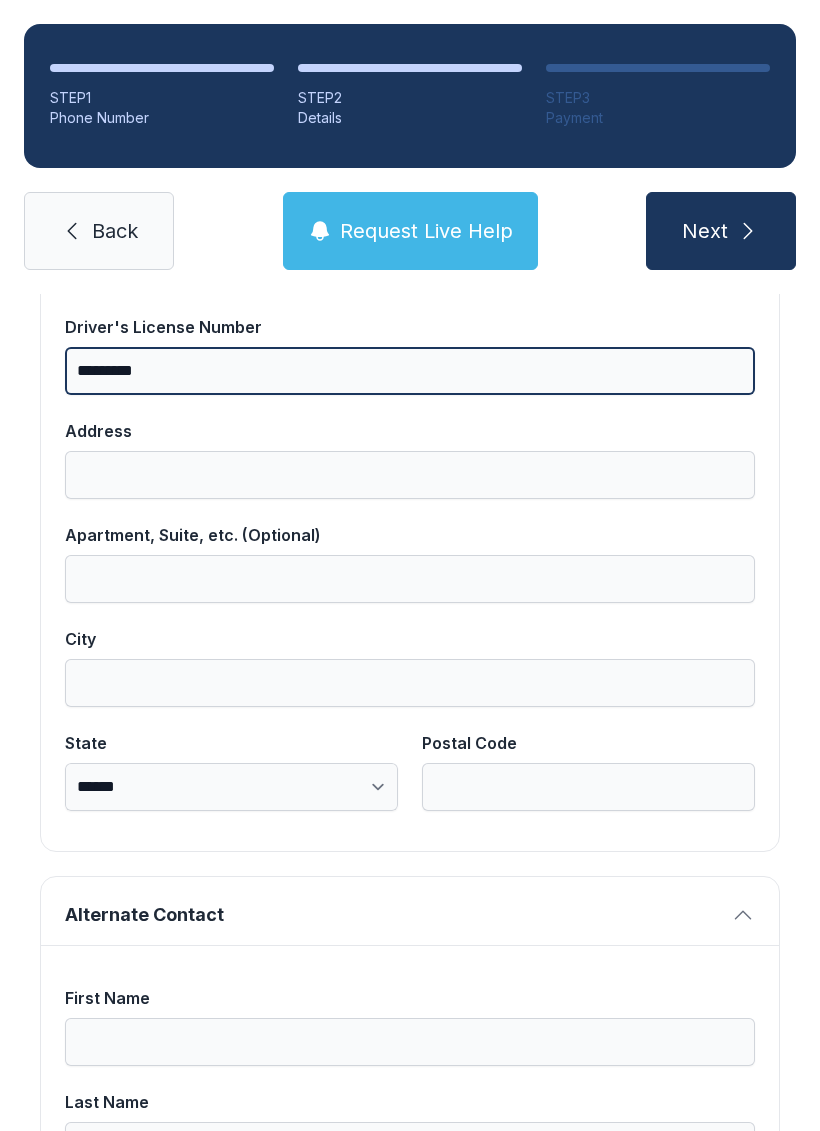 scroll, scrollTop: 1060, scrollLeft: 0, axis: vertical 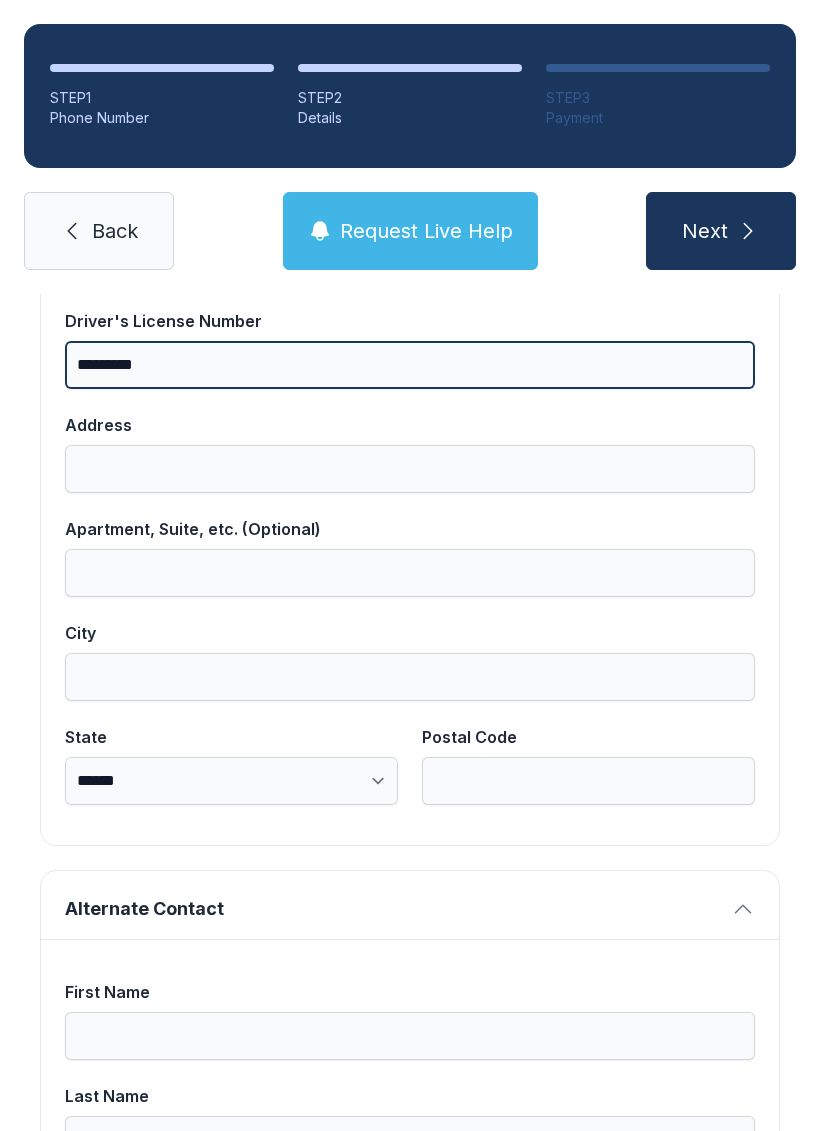 type on "*********" 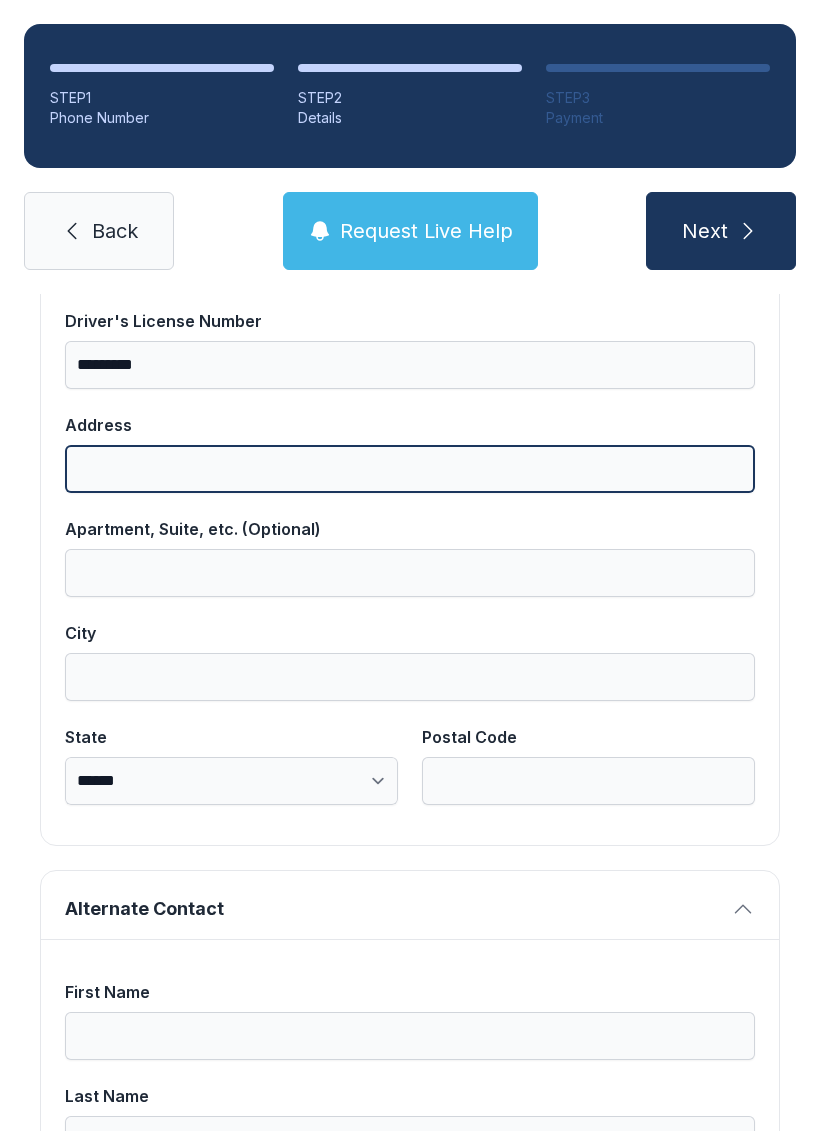 click on "Address" at bounding box center [410, 469] 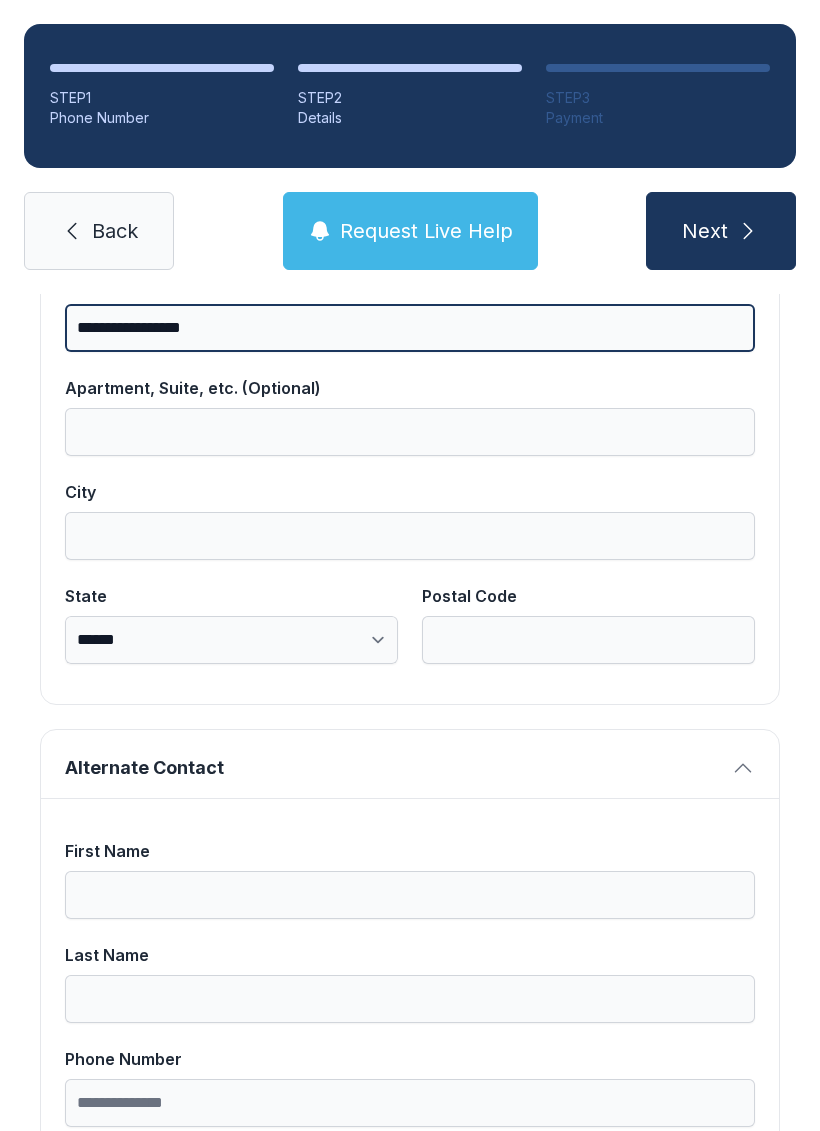 scroll, scrollTop: 1199, scrollLeft: 0, axis: vertical 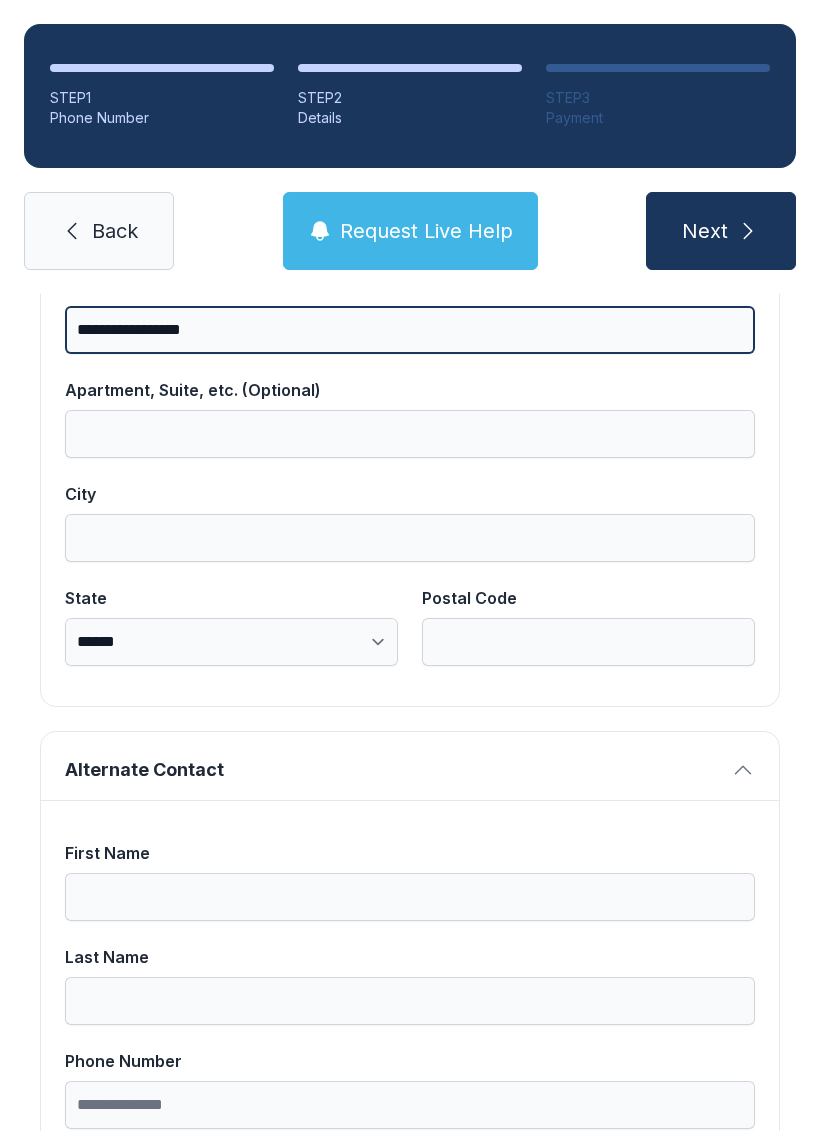 type on "**********" 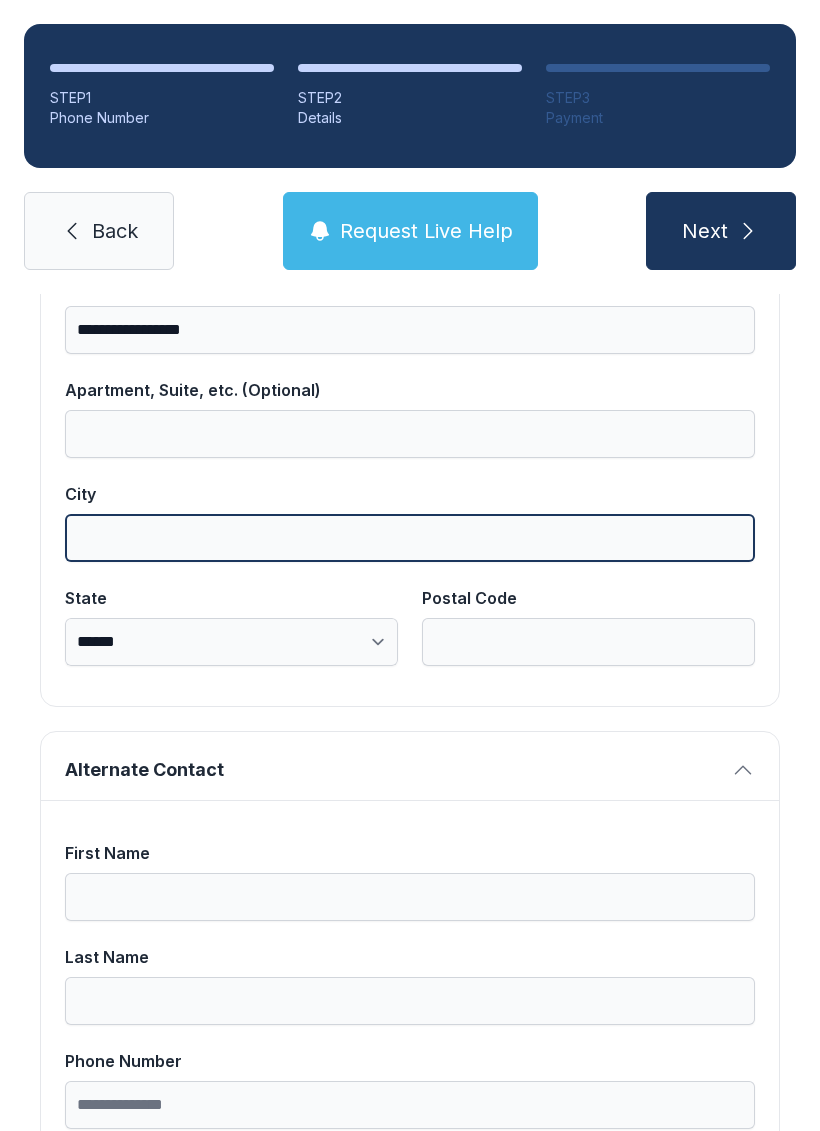 click on "City" at bounding box center (410, 538) 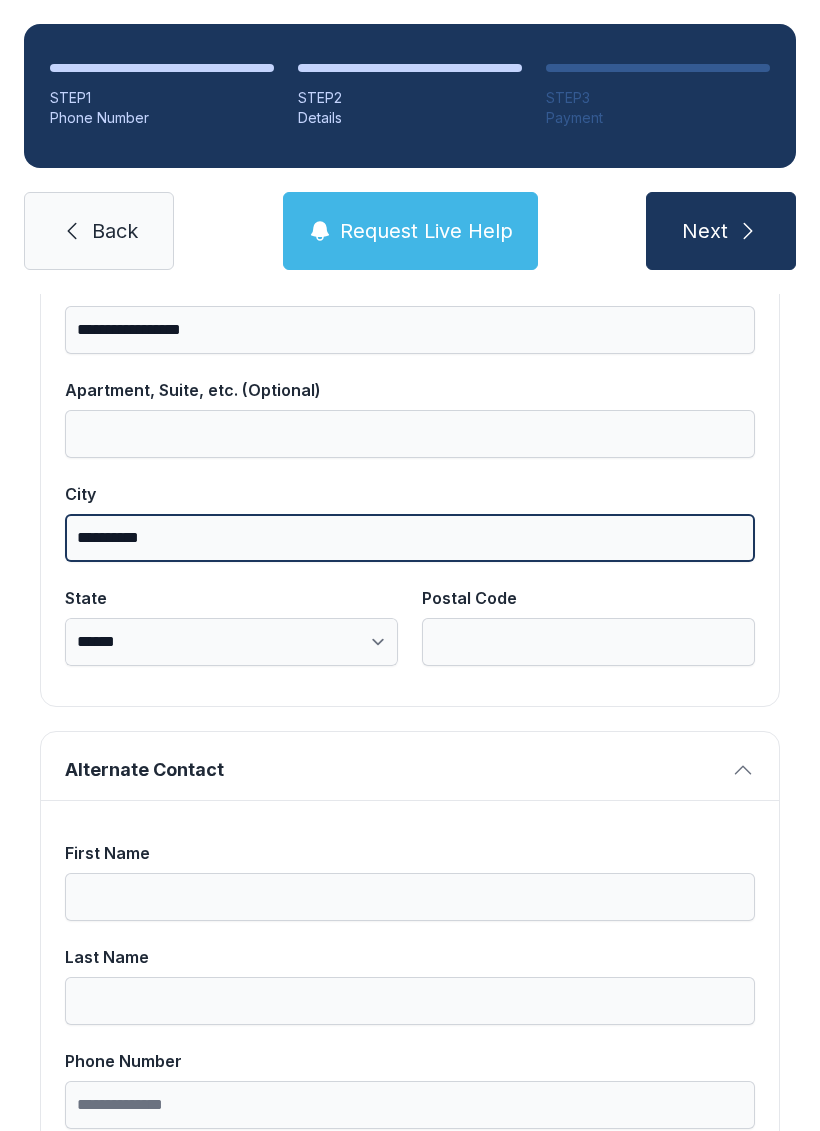 type on "**********" 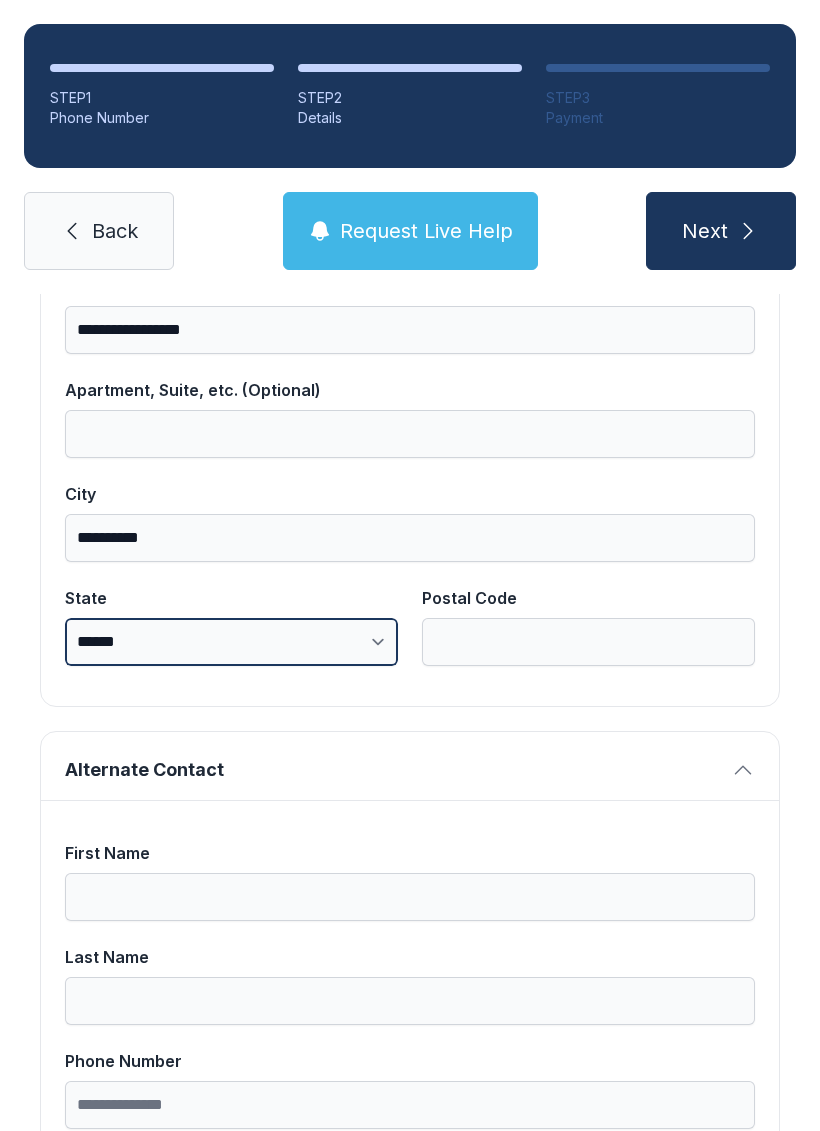 click on "**********" at bounding box center (231, 642) 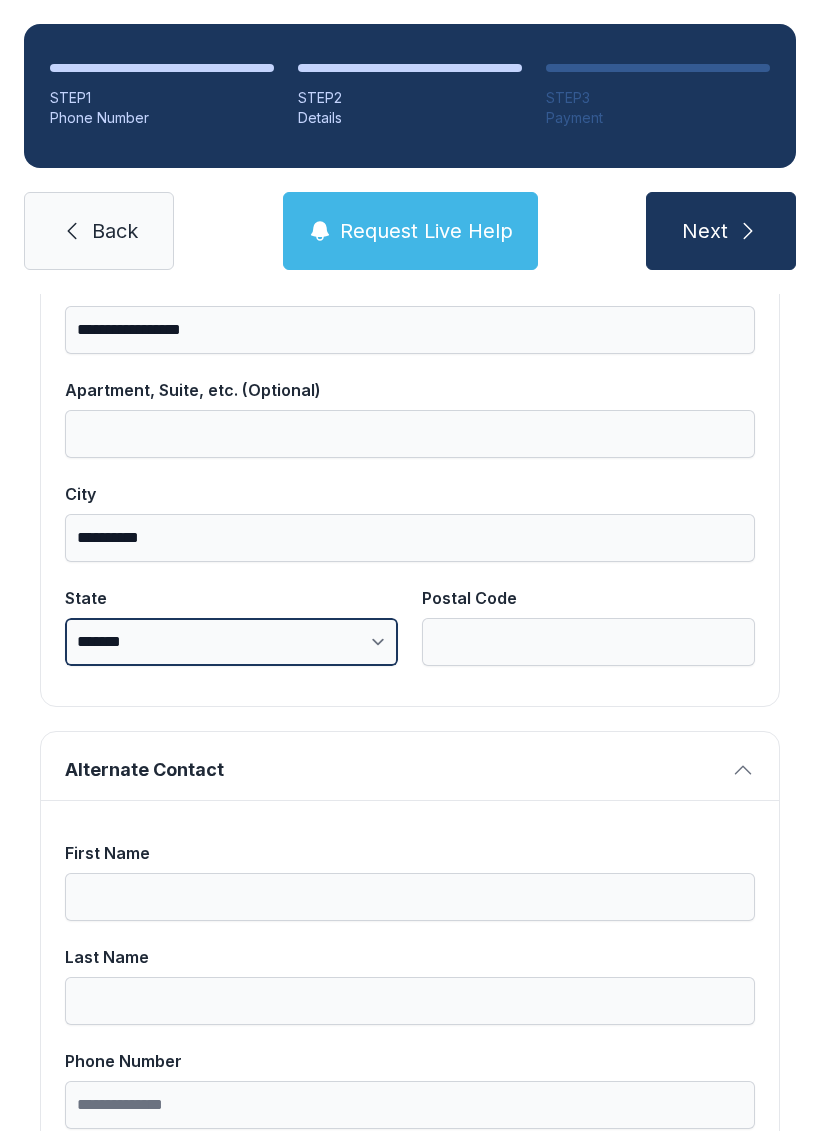 click on "**********" at bounding box center [231, 642] 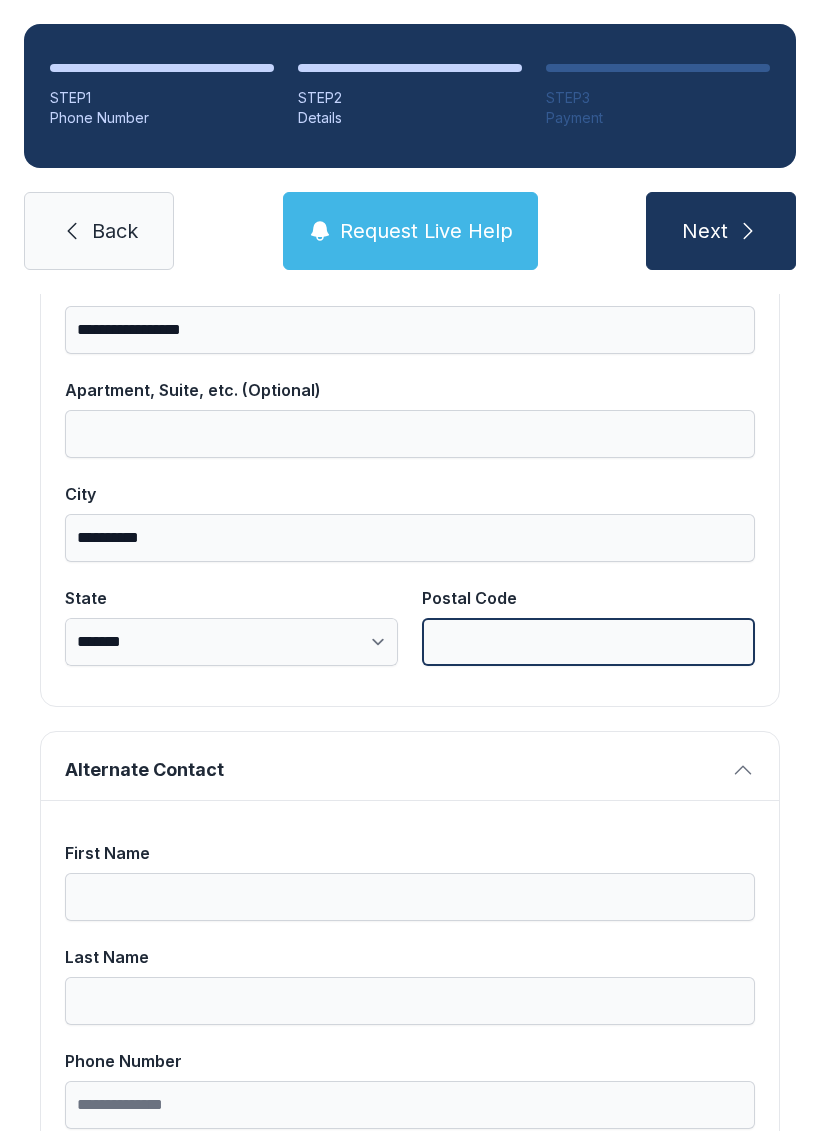 click on "Postal Code" at bounding box center [588, 642] 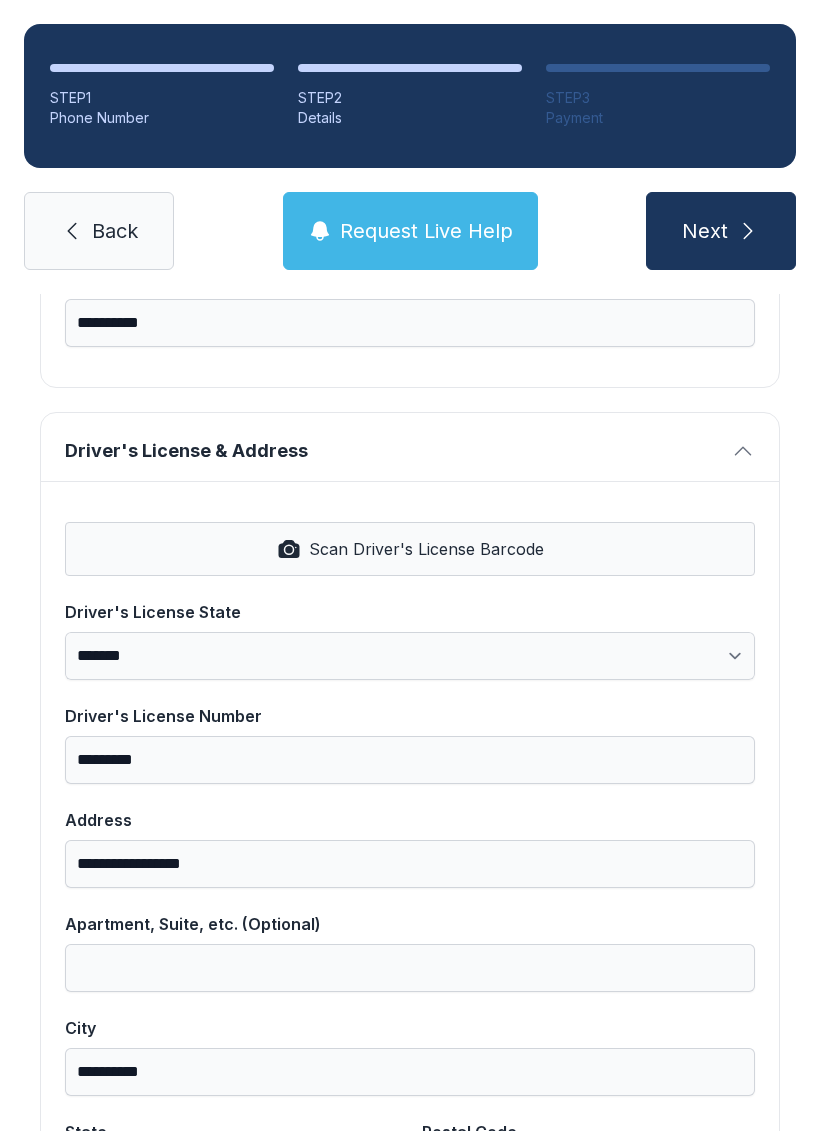 scroll, scrollTop: 666, scrollLeft: 0, axis: vertical 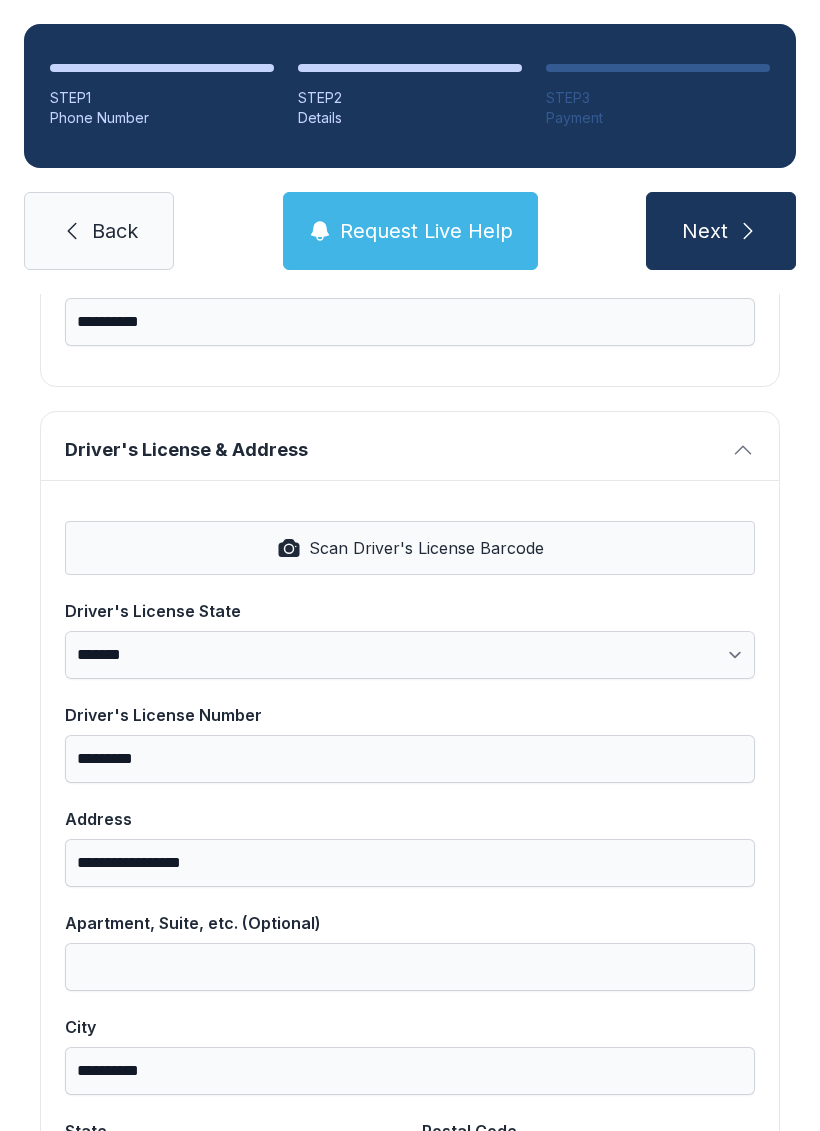 type on "*****" 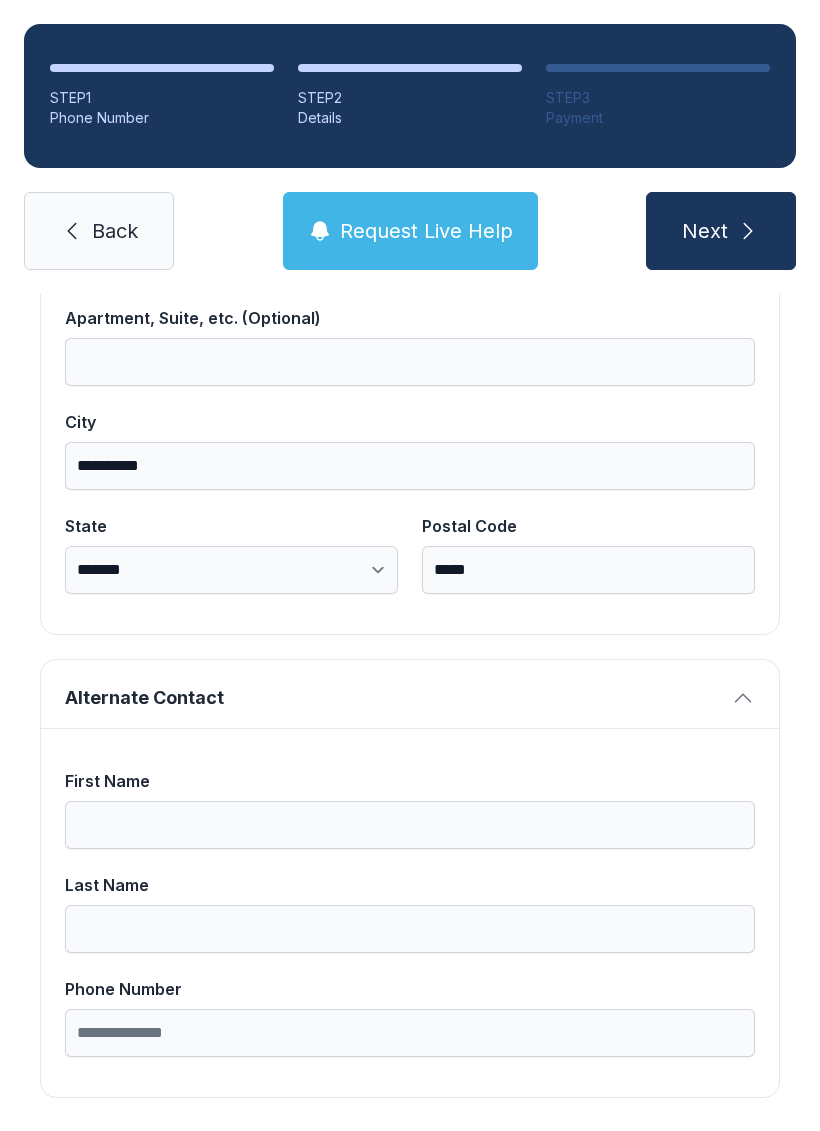 scroll, scrollTop: 1269, scrollLeft: 0, axis: vertical 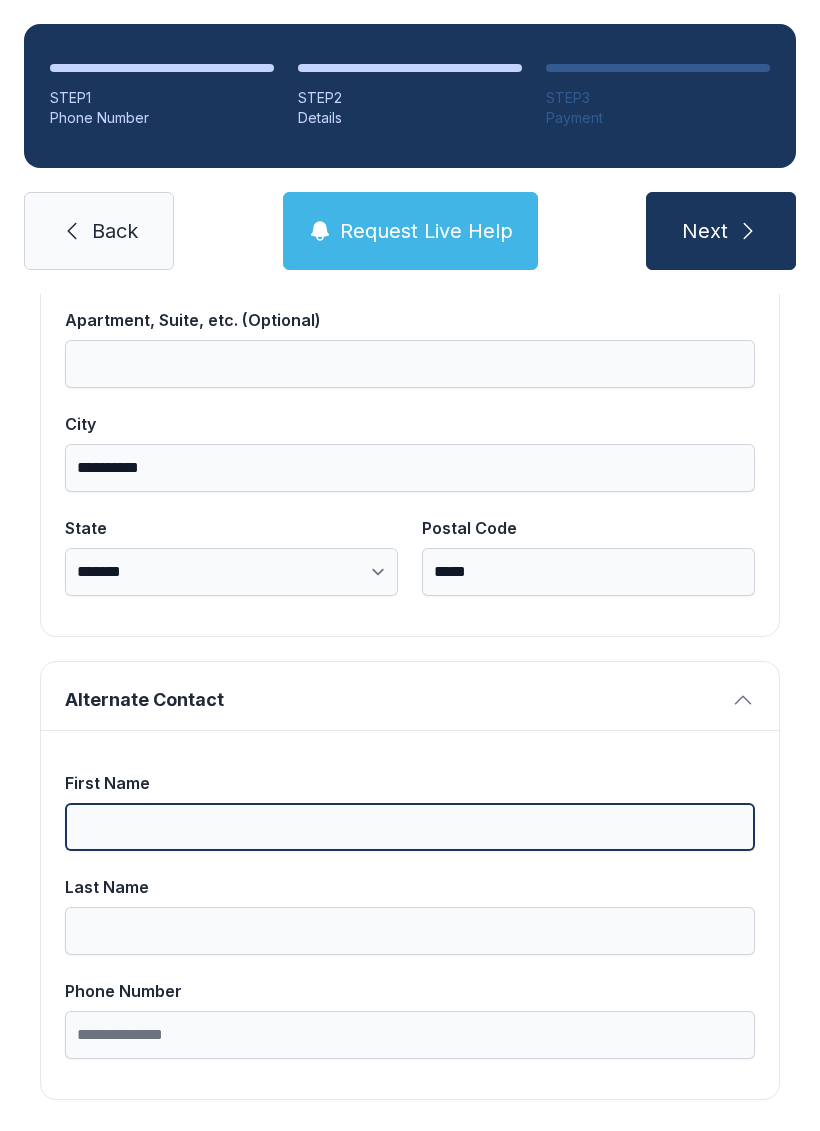 click on "First Name" at bounding box center (410, 827) 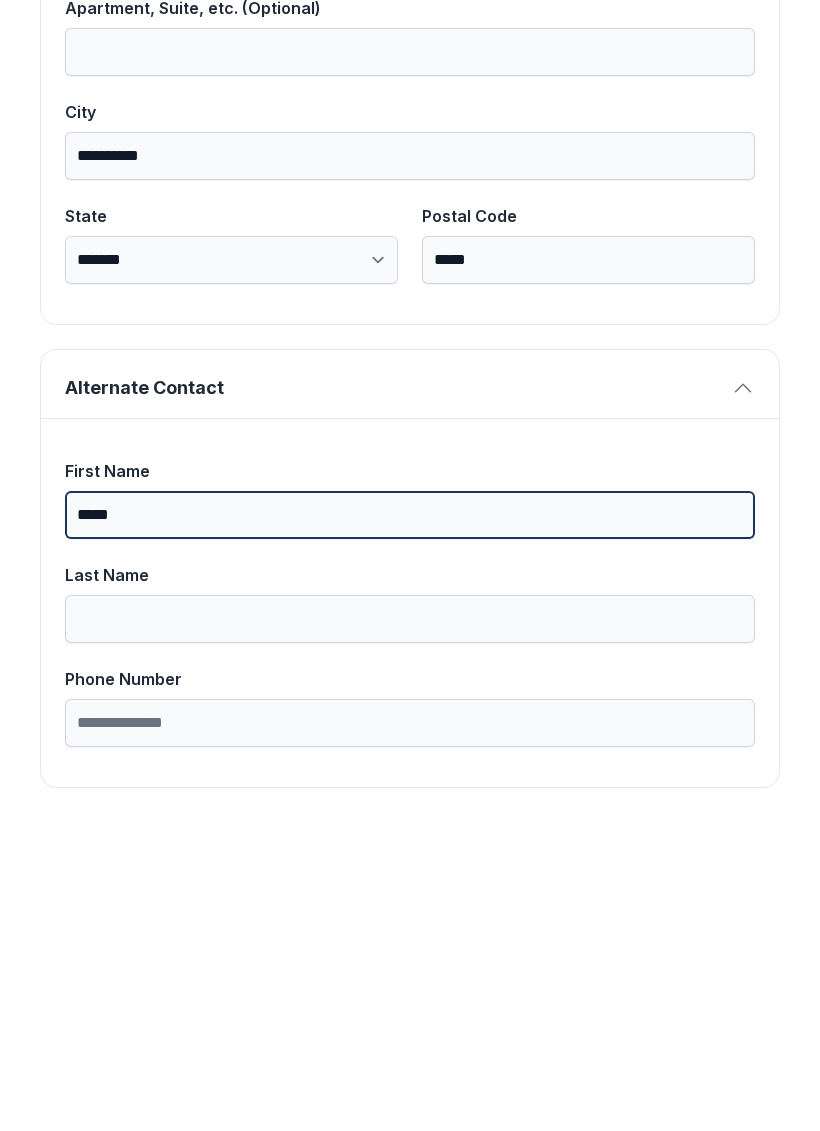 type on "*****" 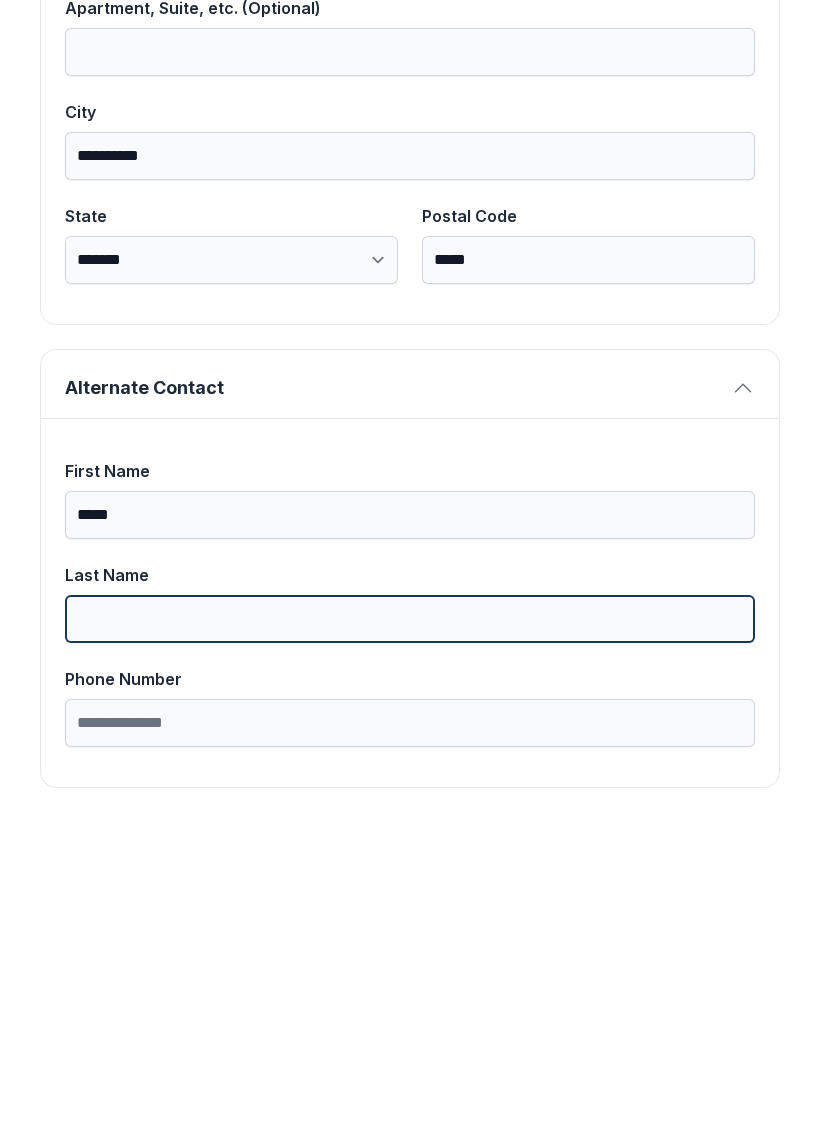 click on "Last Name" at bounding box center [410, 931] 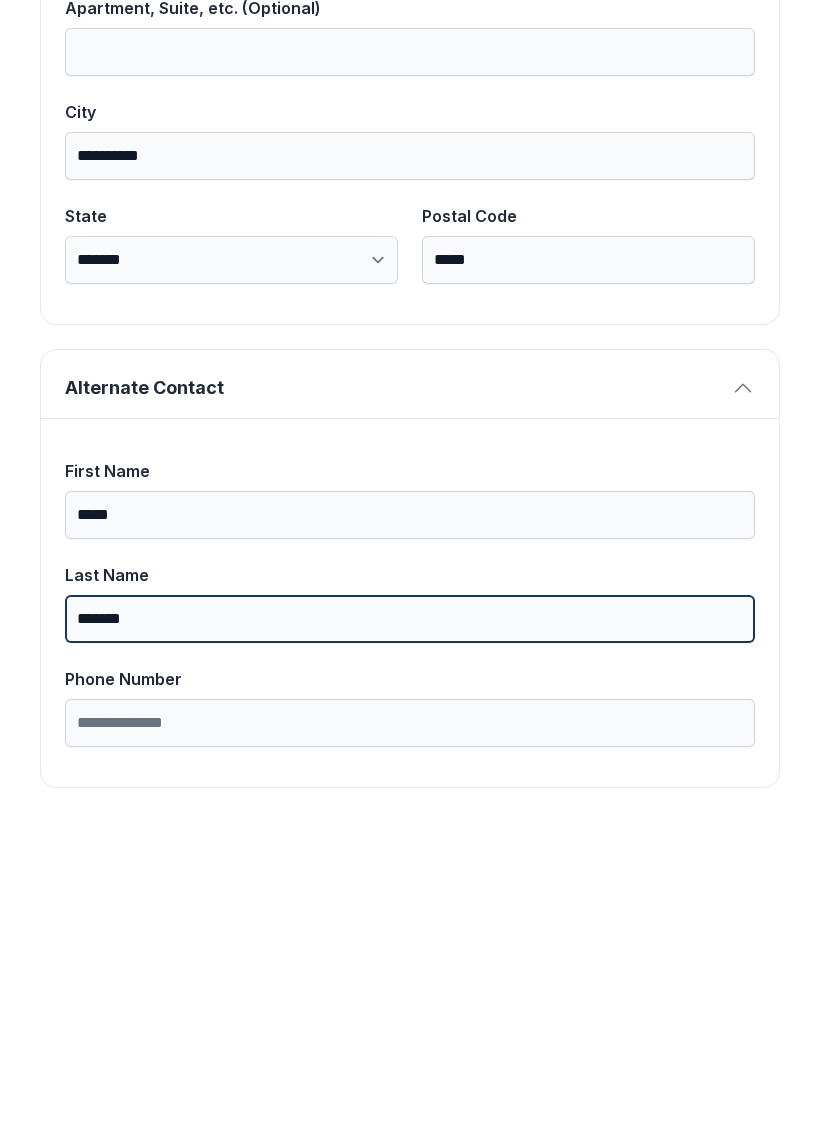 type on "*******" 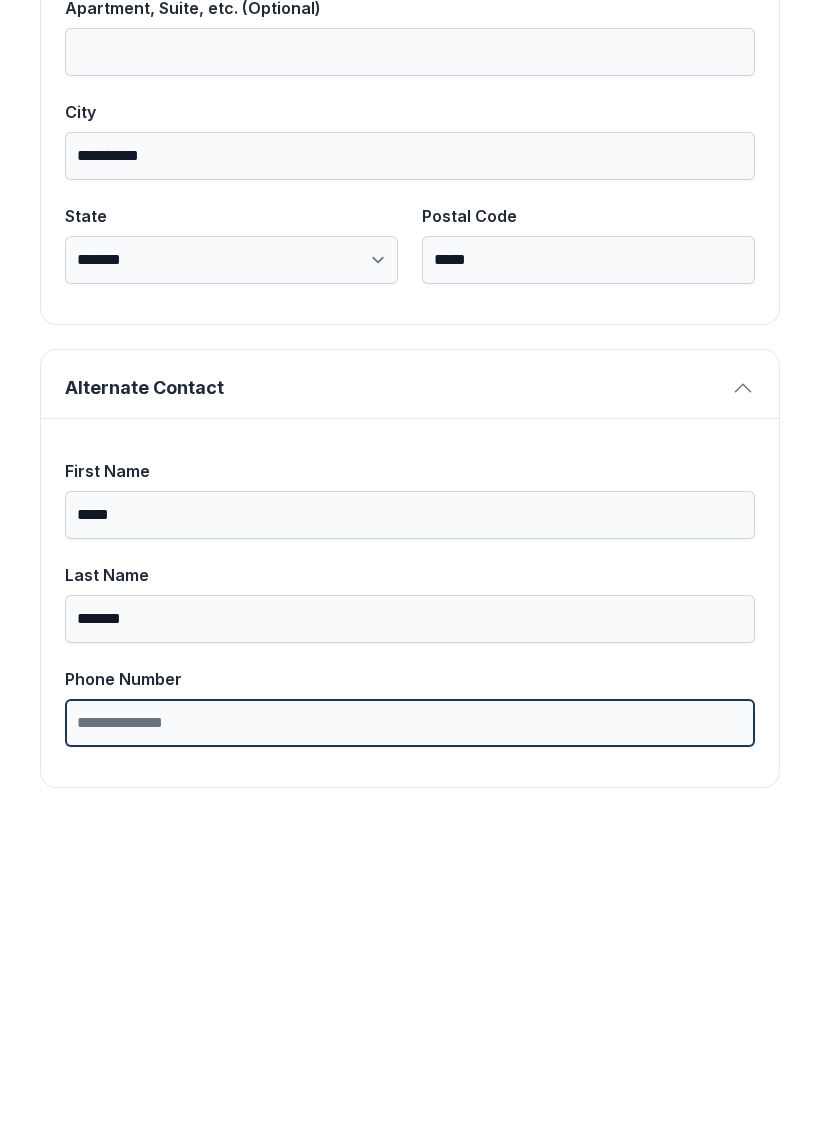 click on "Phone Number" at bounding box center (410, 1035) 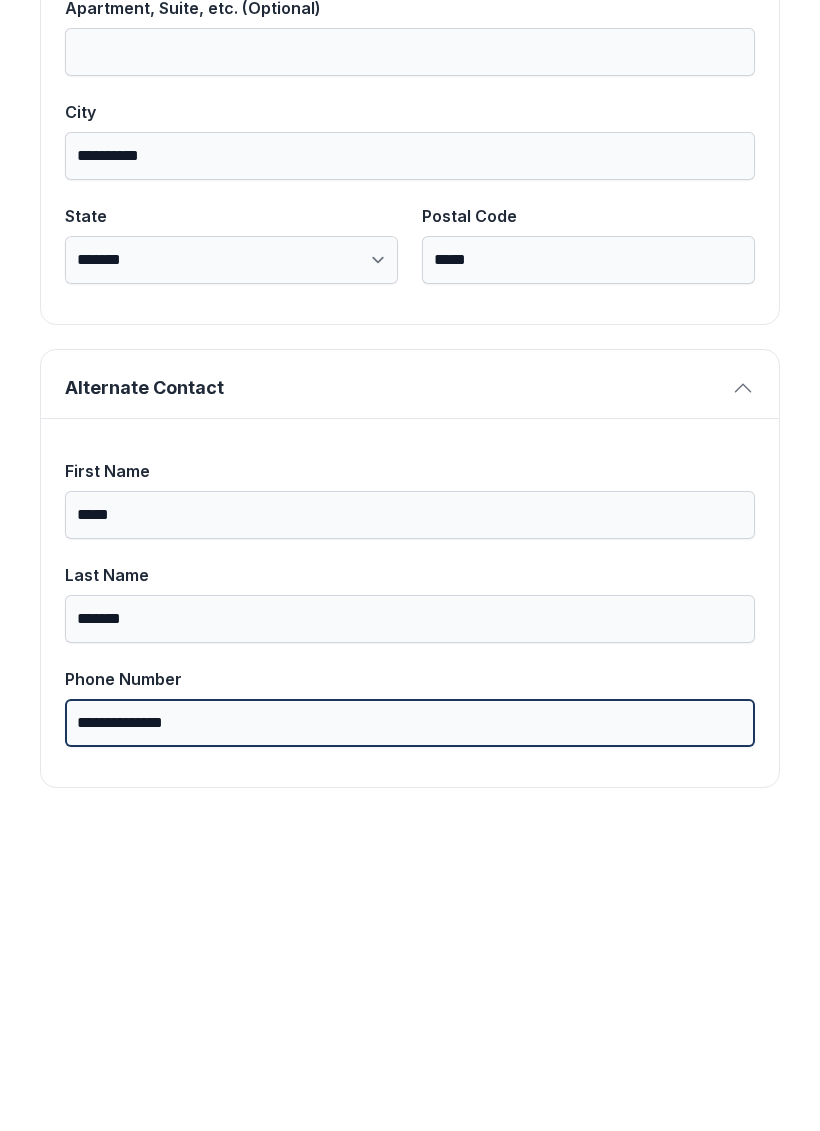 type on "**********" 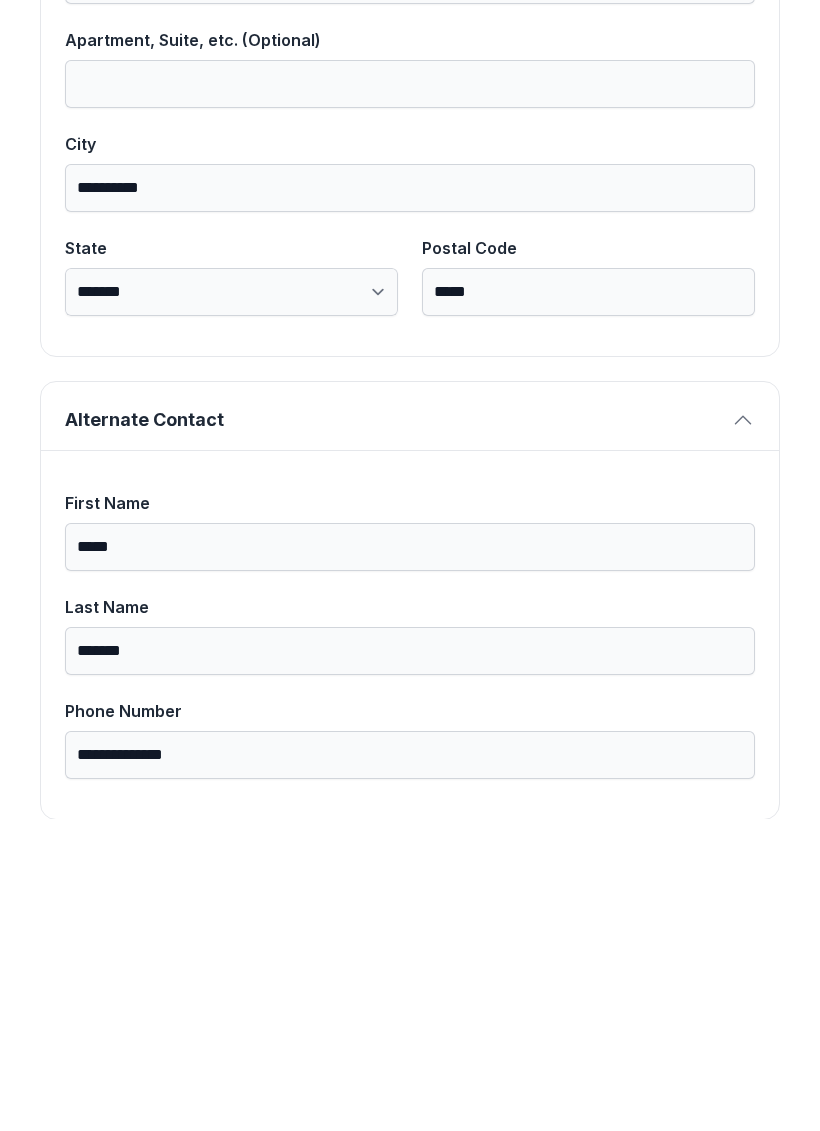 scroll, scrollTop: 43, scrollLeft: 0, axis: vertical 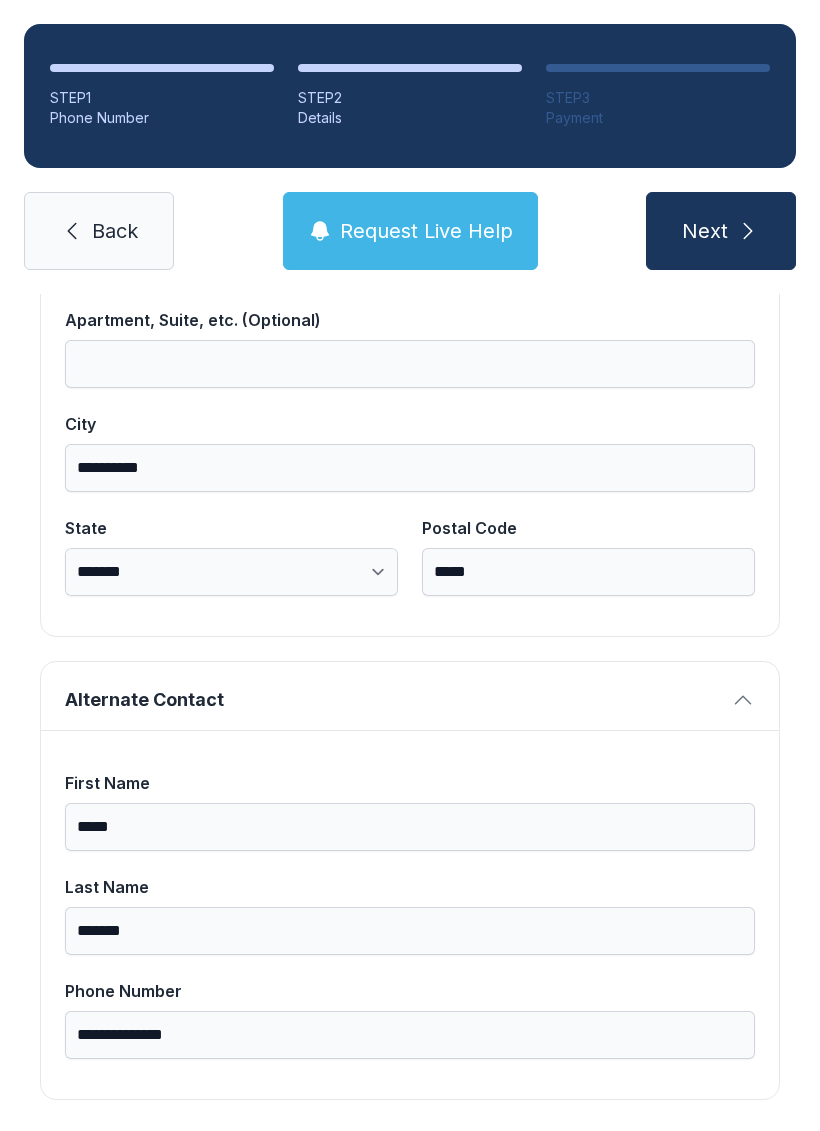 type on "**********" 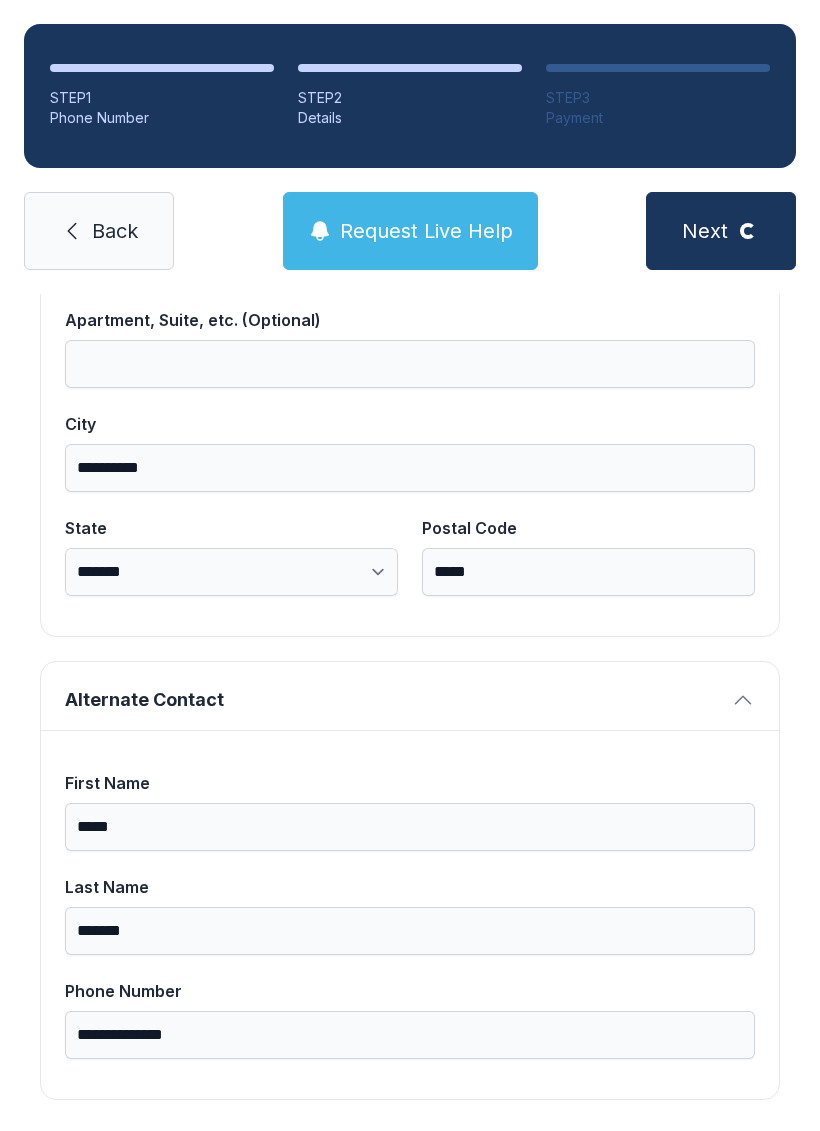scroll, scrollTop: 0, scrollLeft: 0, axis: both 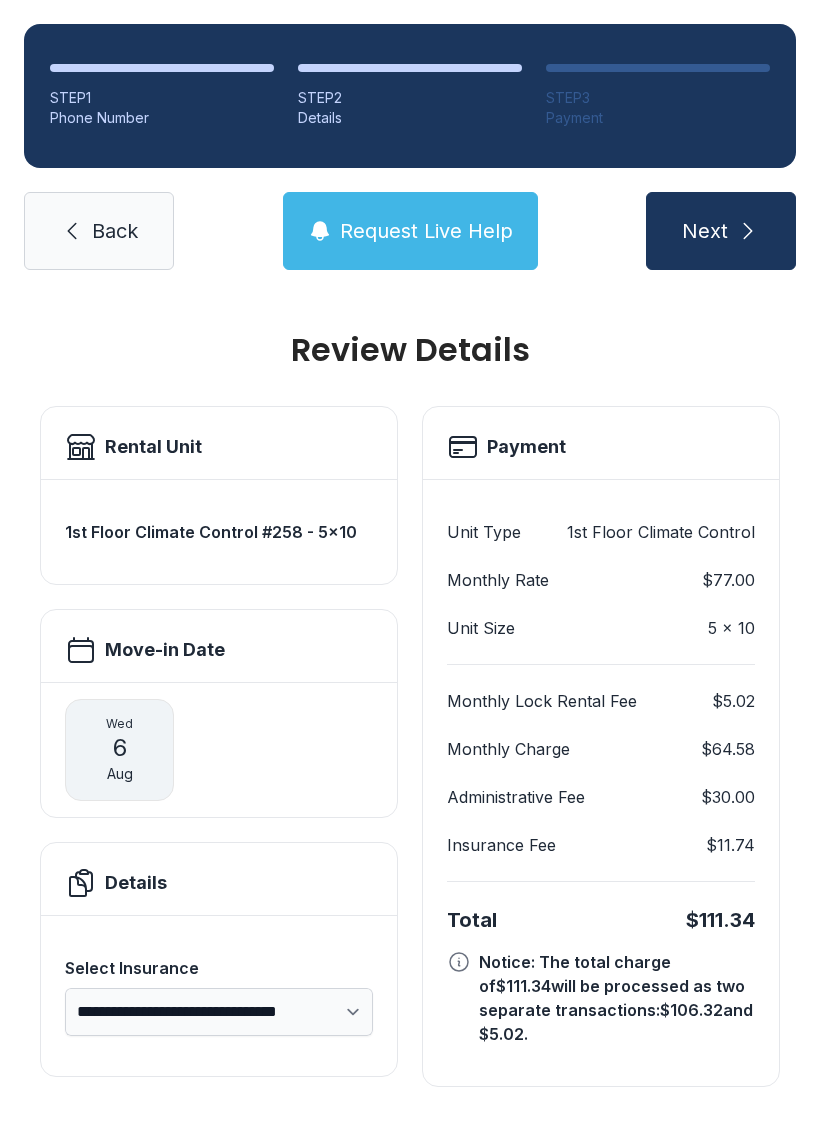 click on "Next" at bounding box center [705, 231] 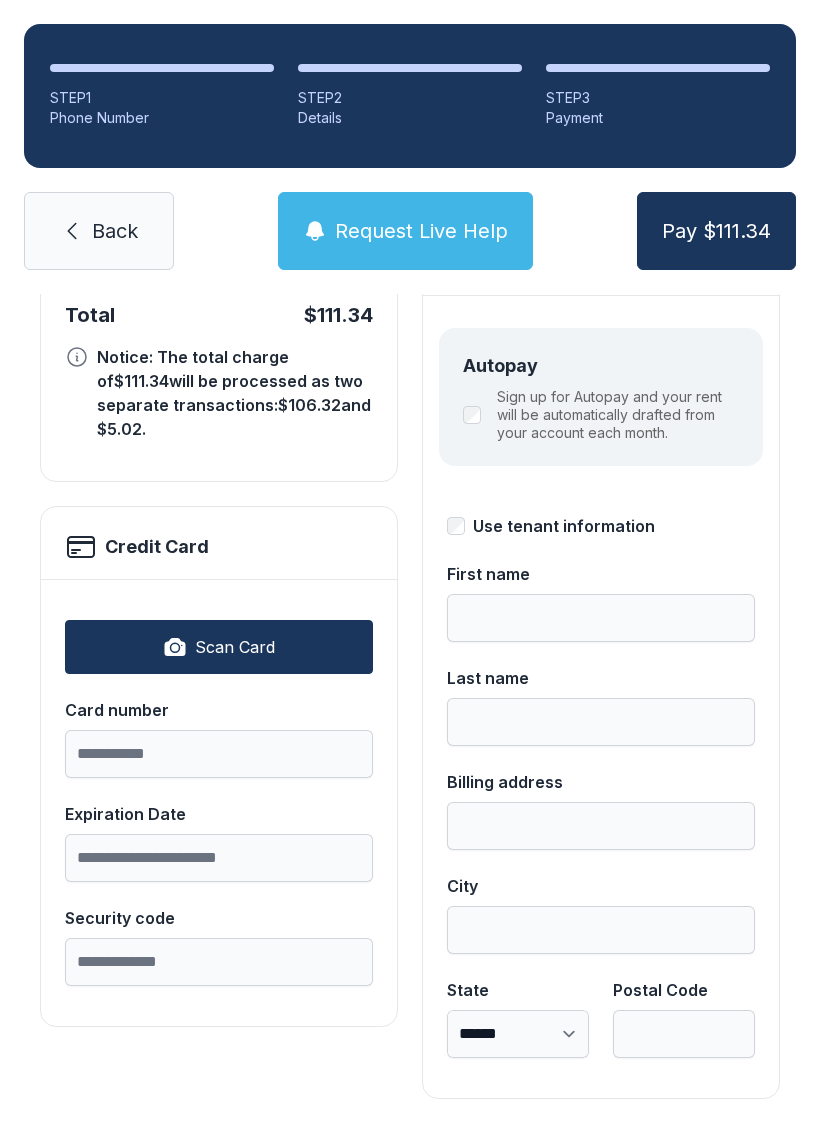 scroll, scrollTop: 218, scrollLeft: 0, axis: vertical 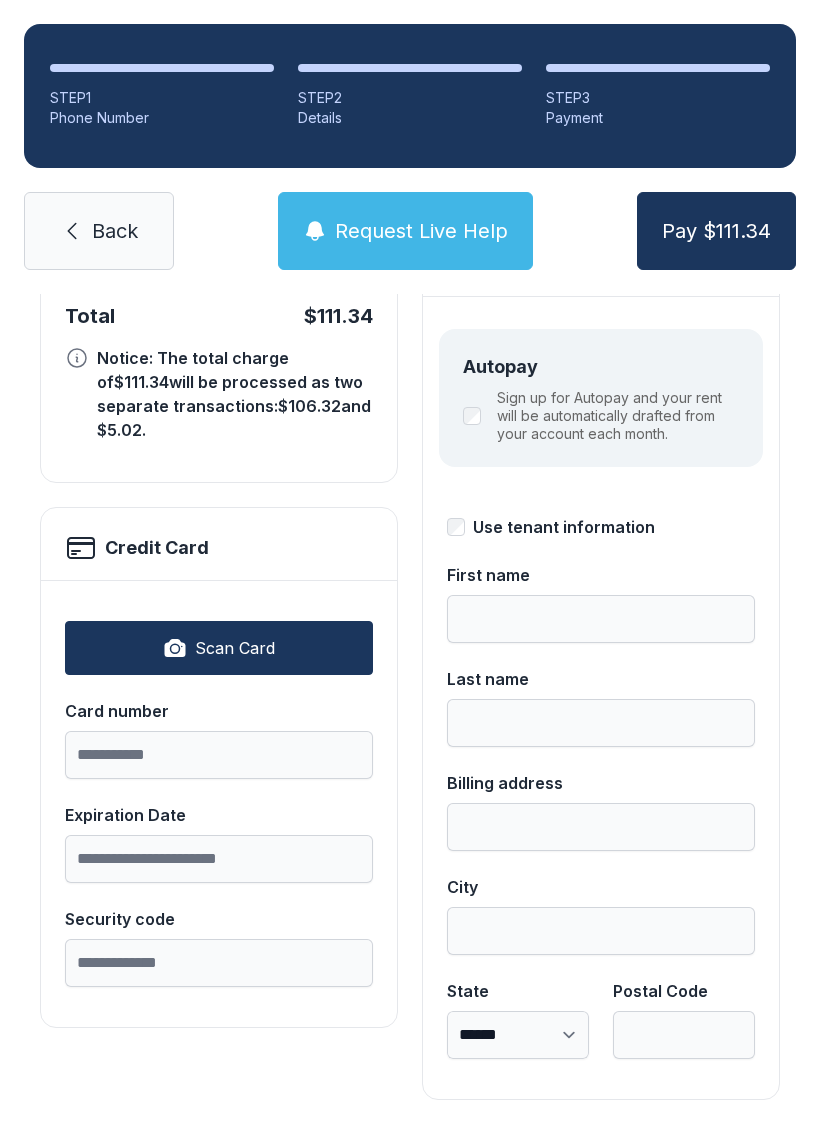 click on "Scan Card" at bounding box center [219, 648] 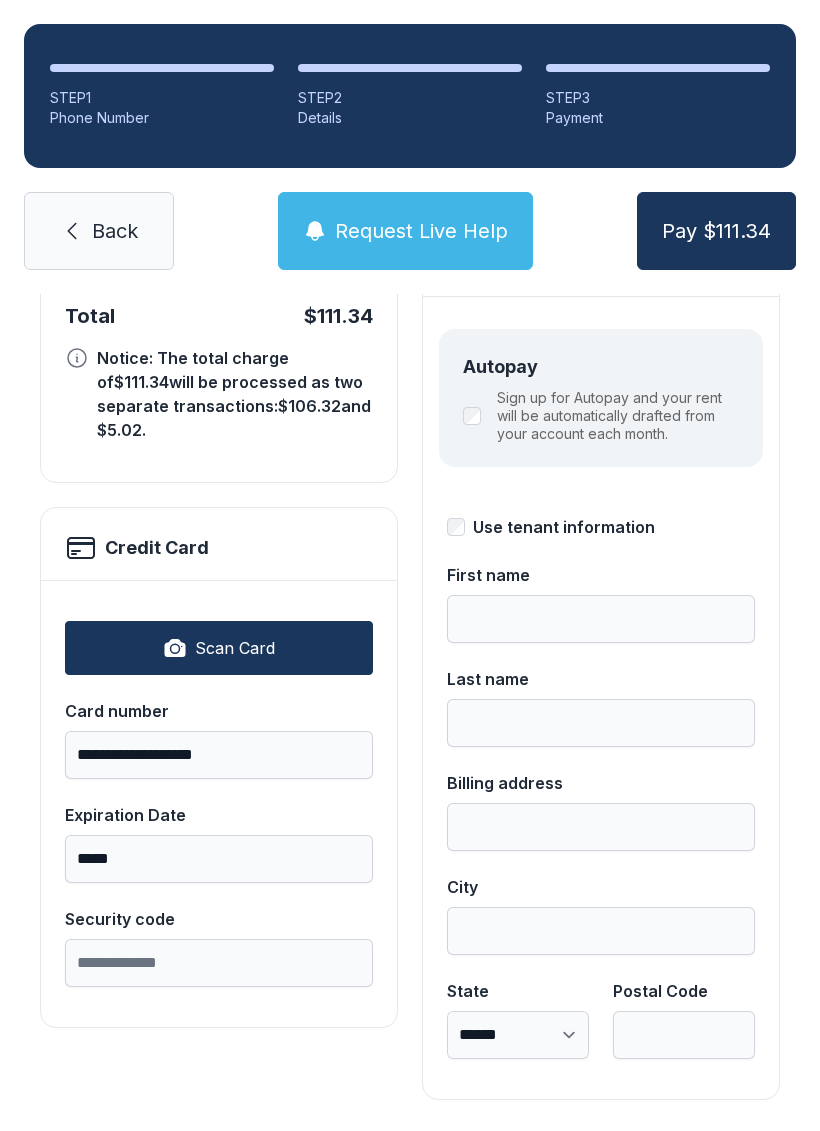 type on "**********" 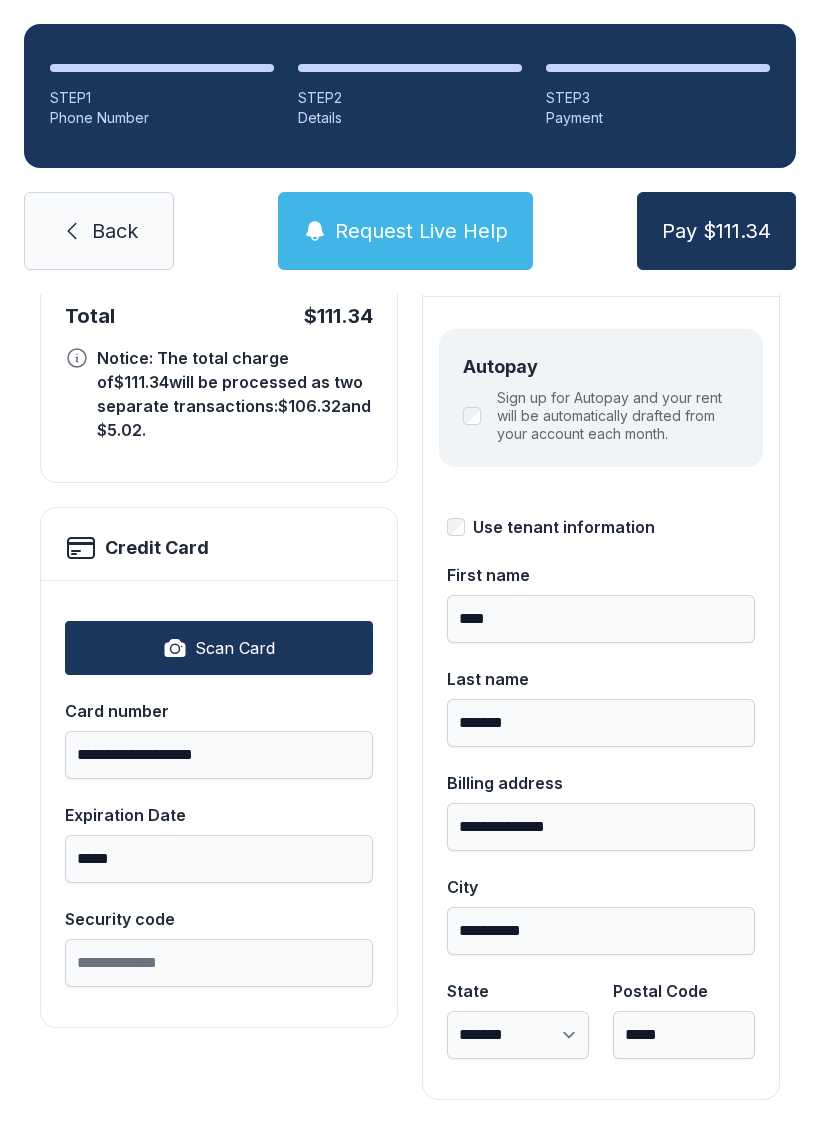 click on "Pay $111.34" at bounding box center (716, 231) 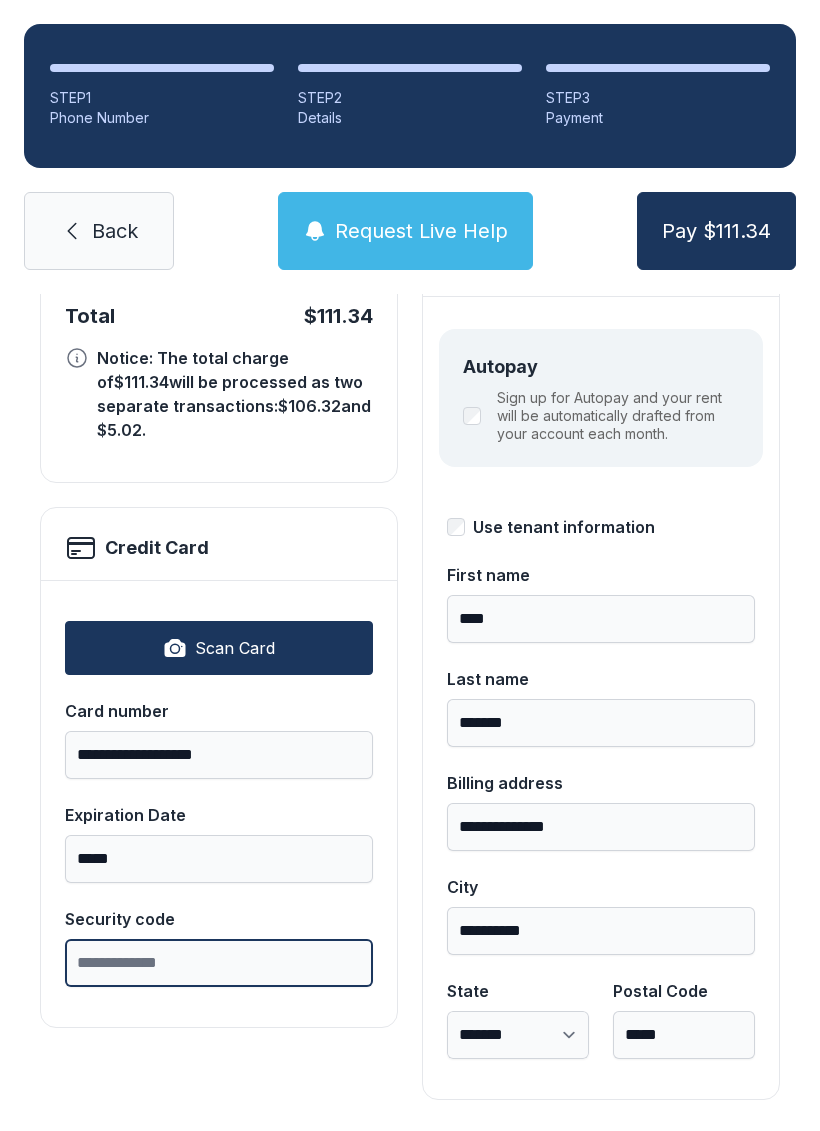 scroll, scrollTop: 49, scrollLeft: 0, axis: vertical 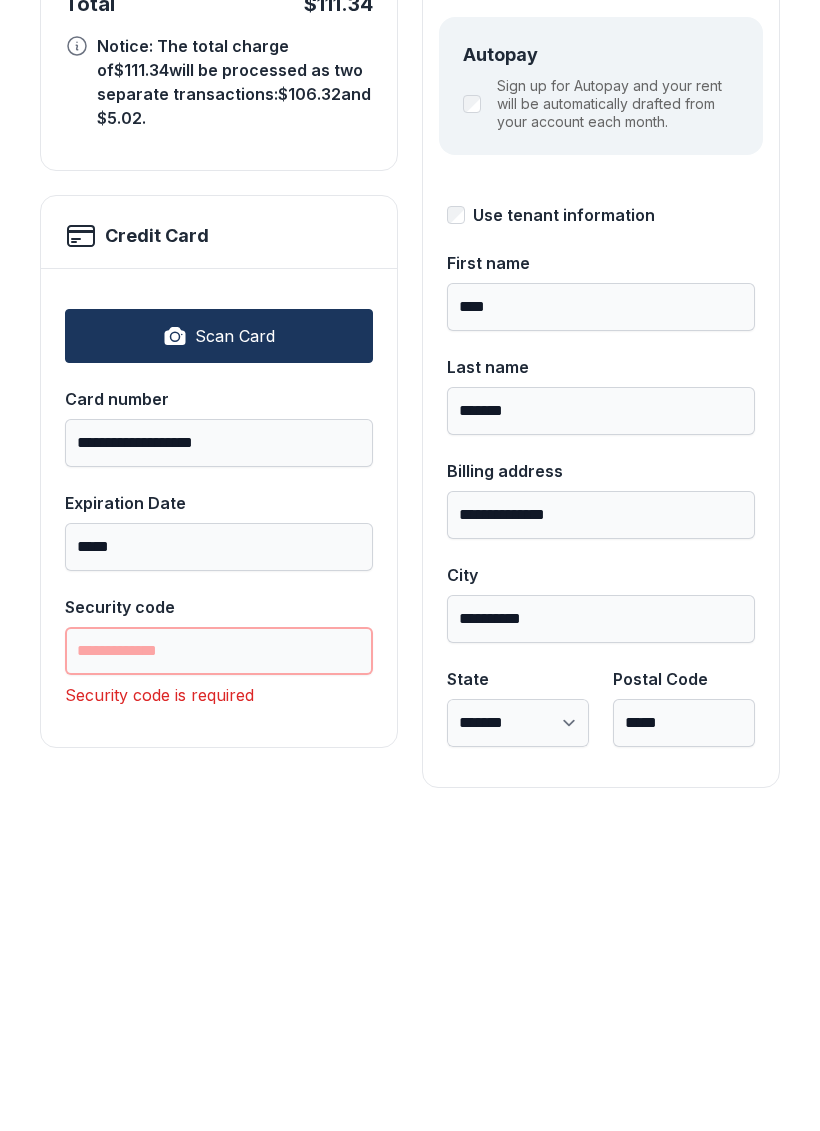 click on "Security code" at bounding box center (219, 963) 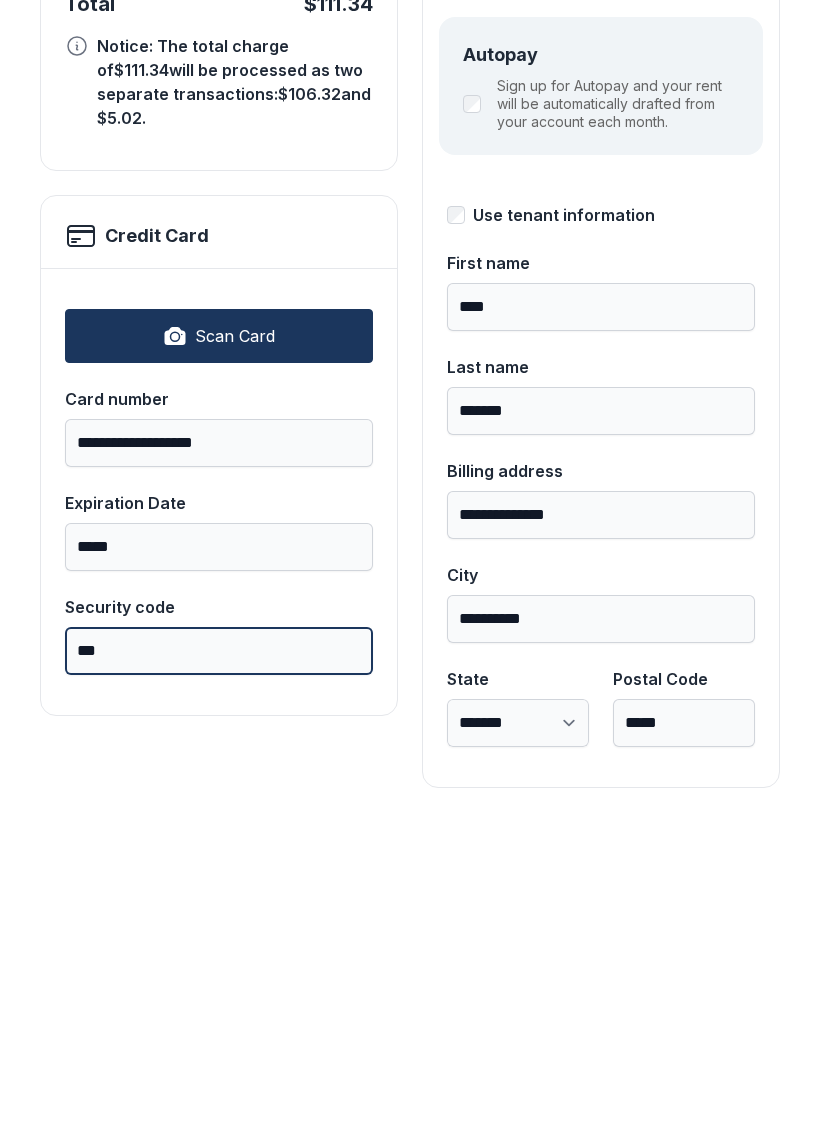 type on "***" 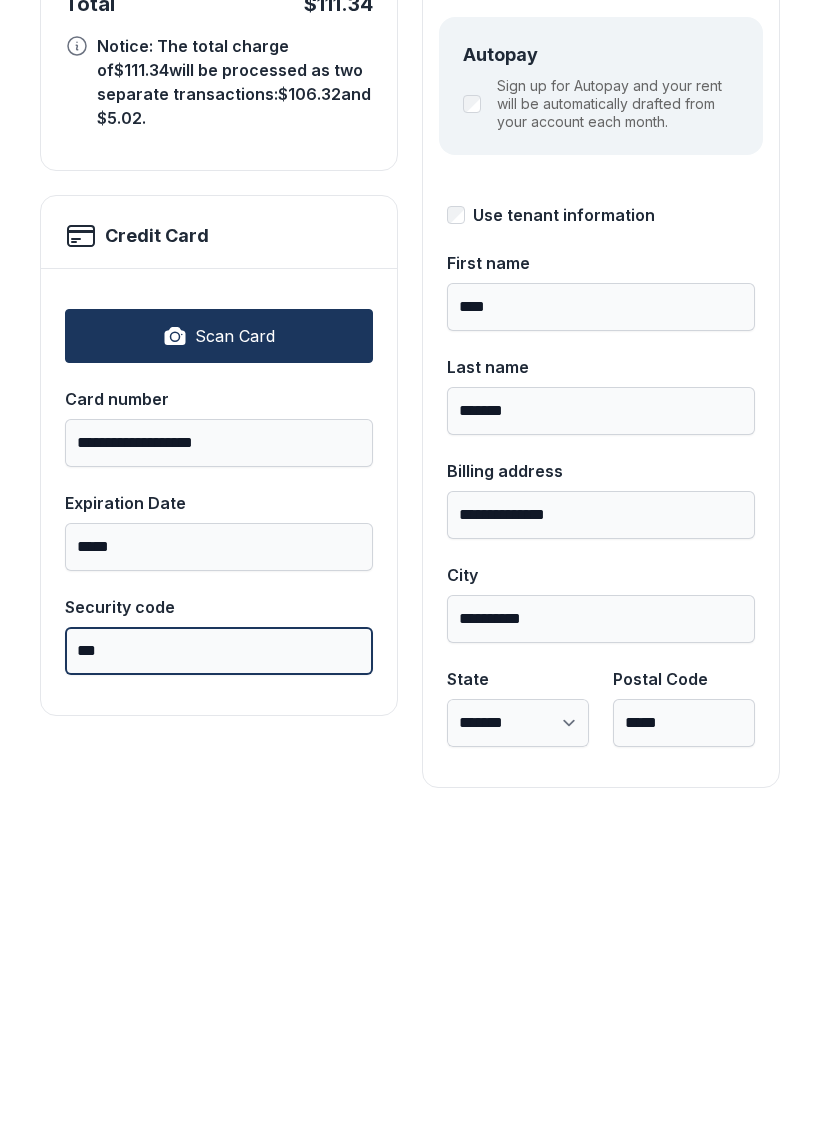click on "Pay $111.34" at bounding box center (716, 231) 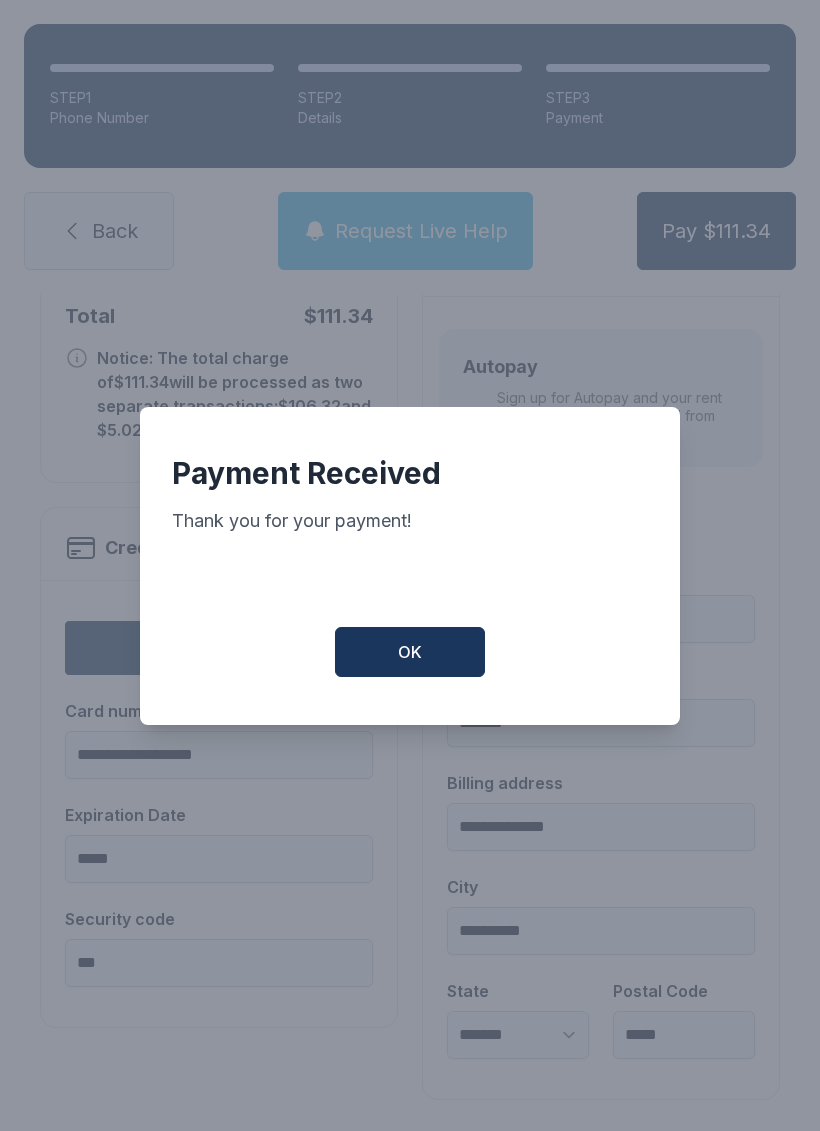 click on "OK" at bounding box center (410, 652) 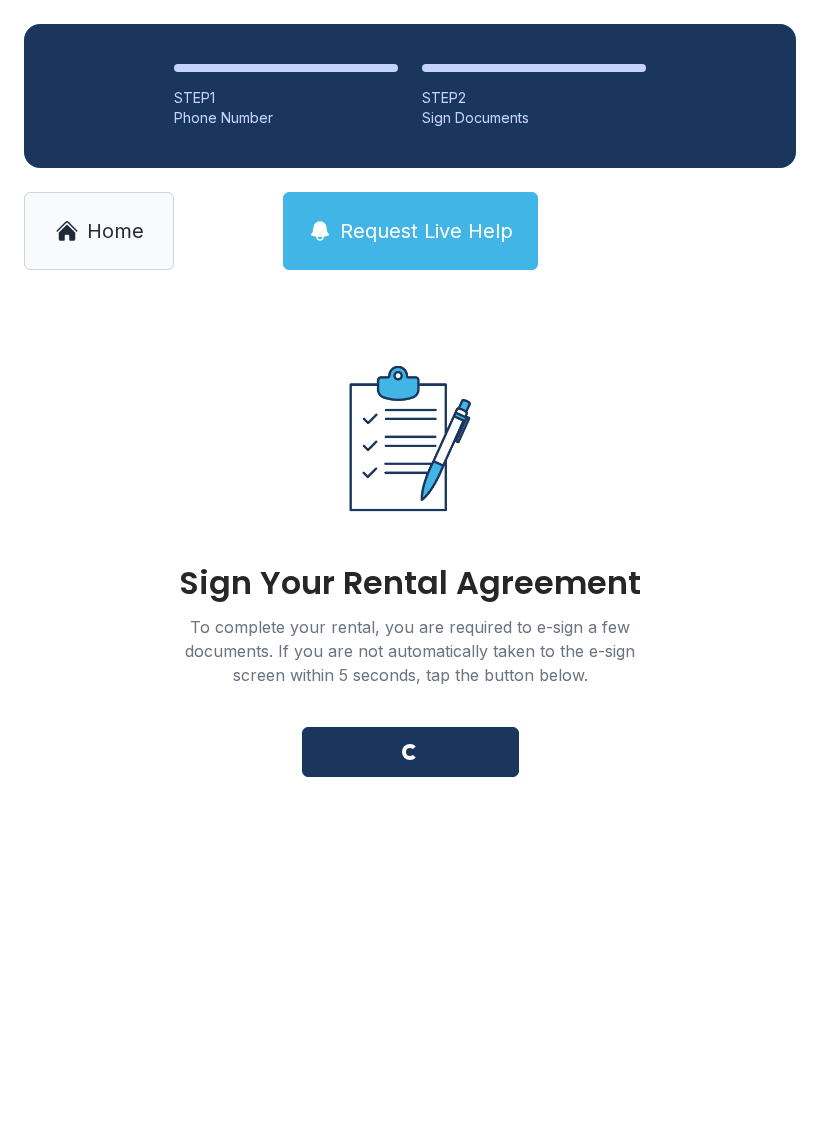 scroll, scrollTop: 0, scrollLeft: 0, axis: both 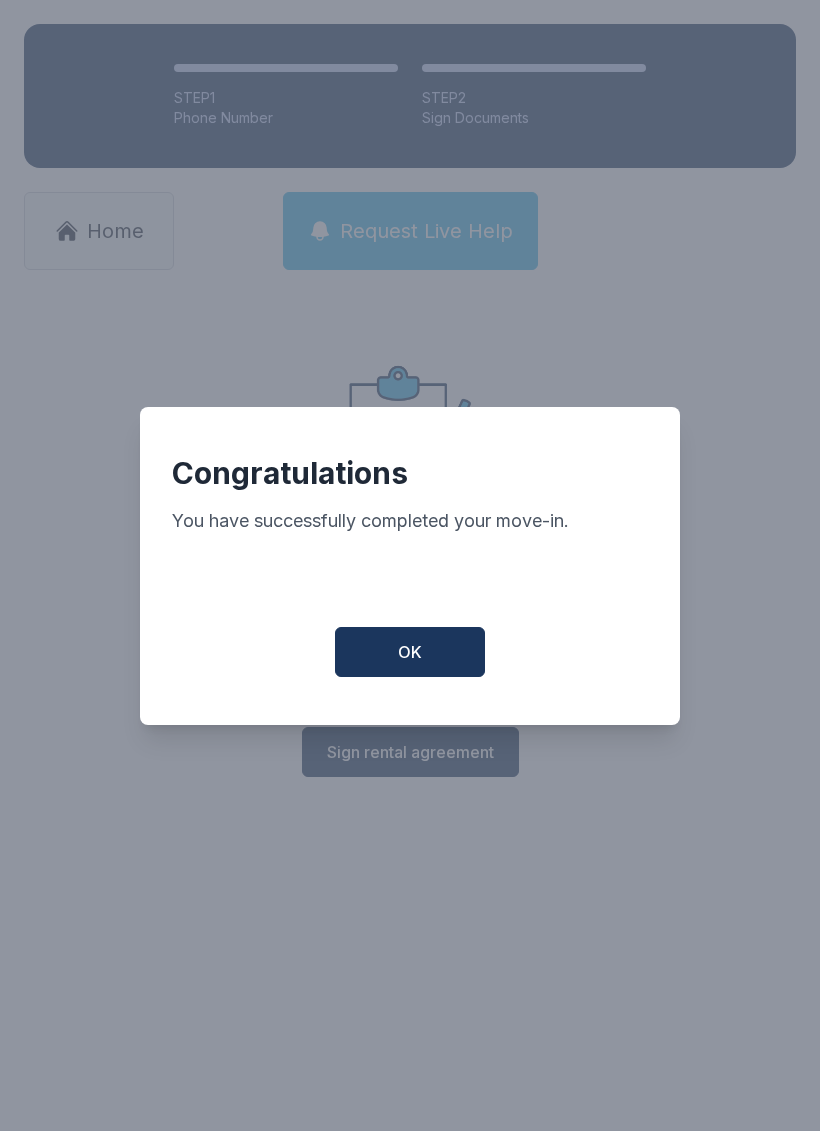 click on "OK" at bounding box center (410, 652) 